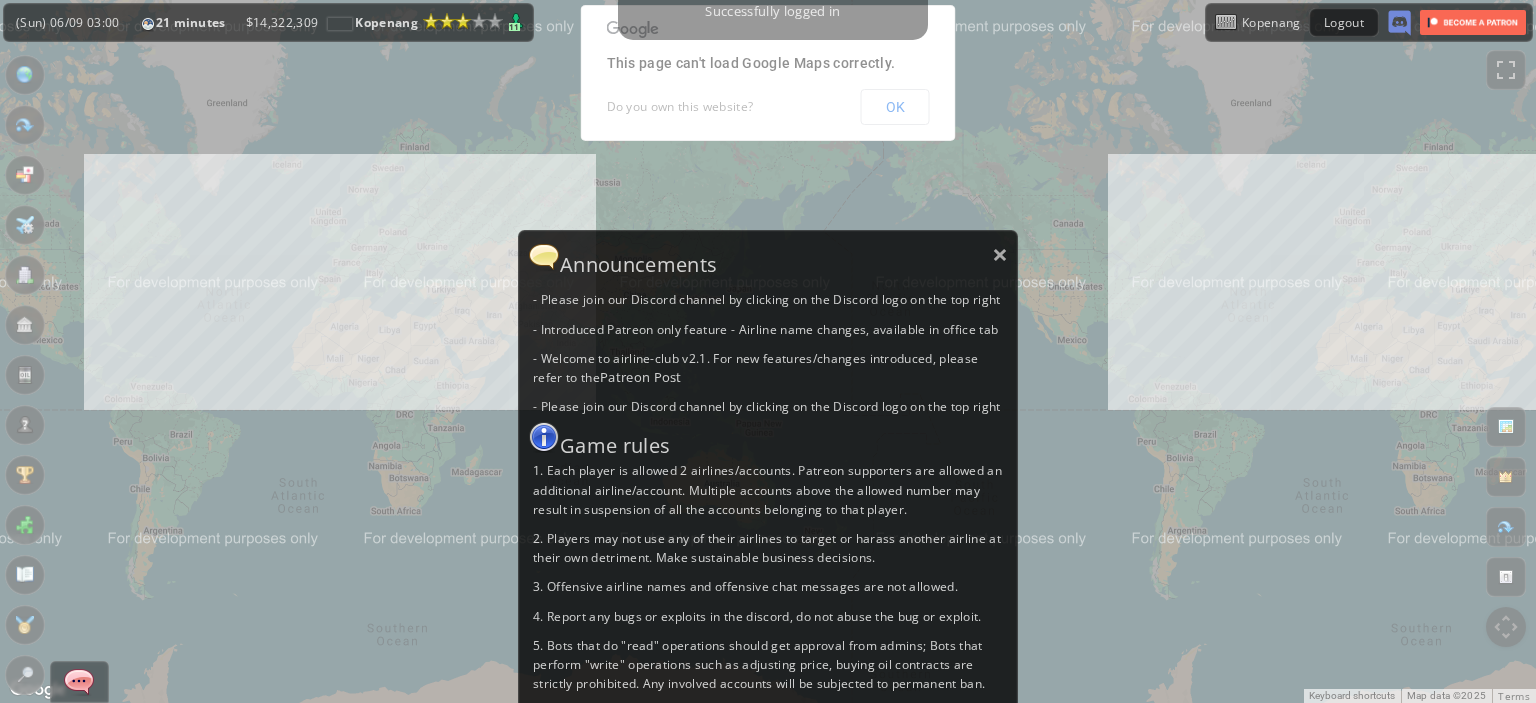 scroll, scrollTop: 0, scrollLeft: 0, axis: both 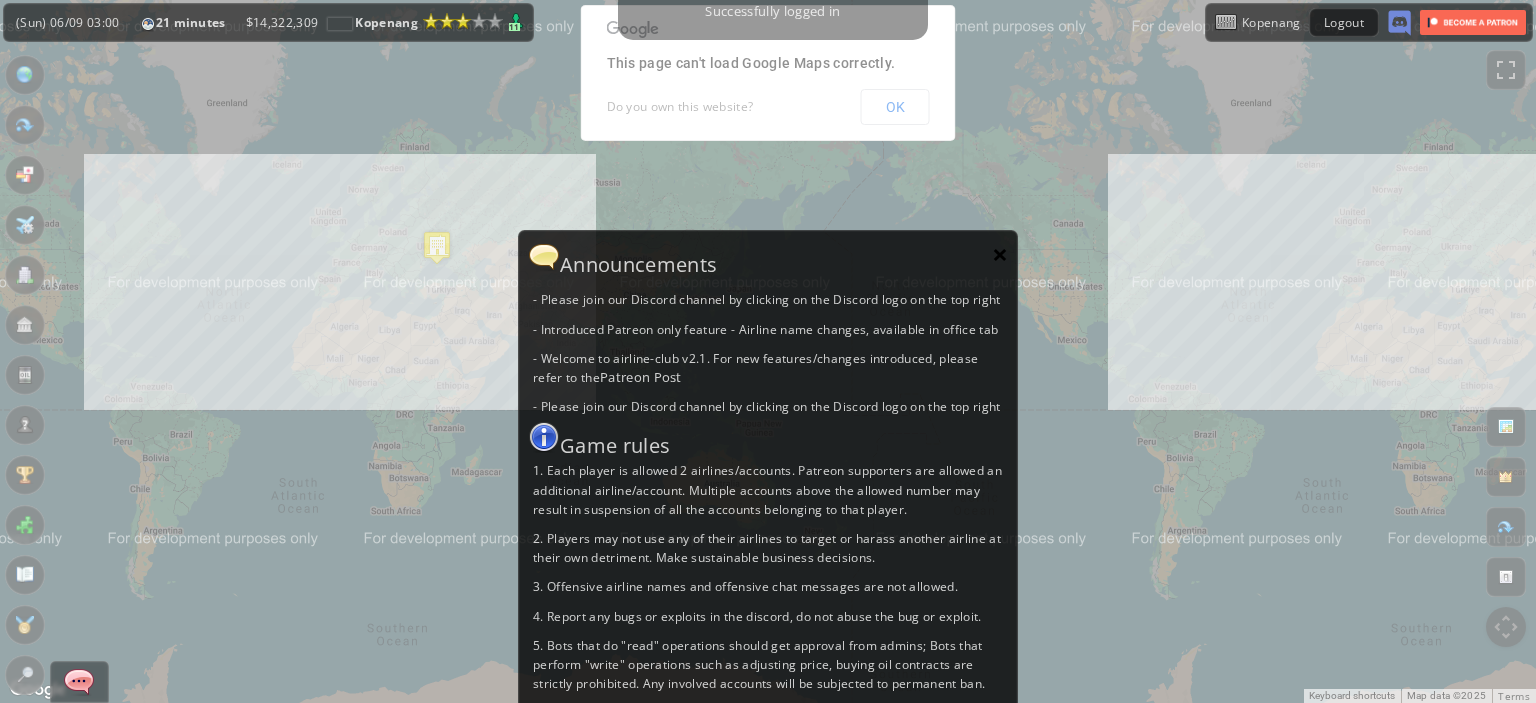click on "×" at bounding box center [1000, 254] 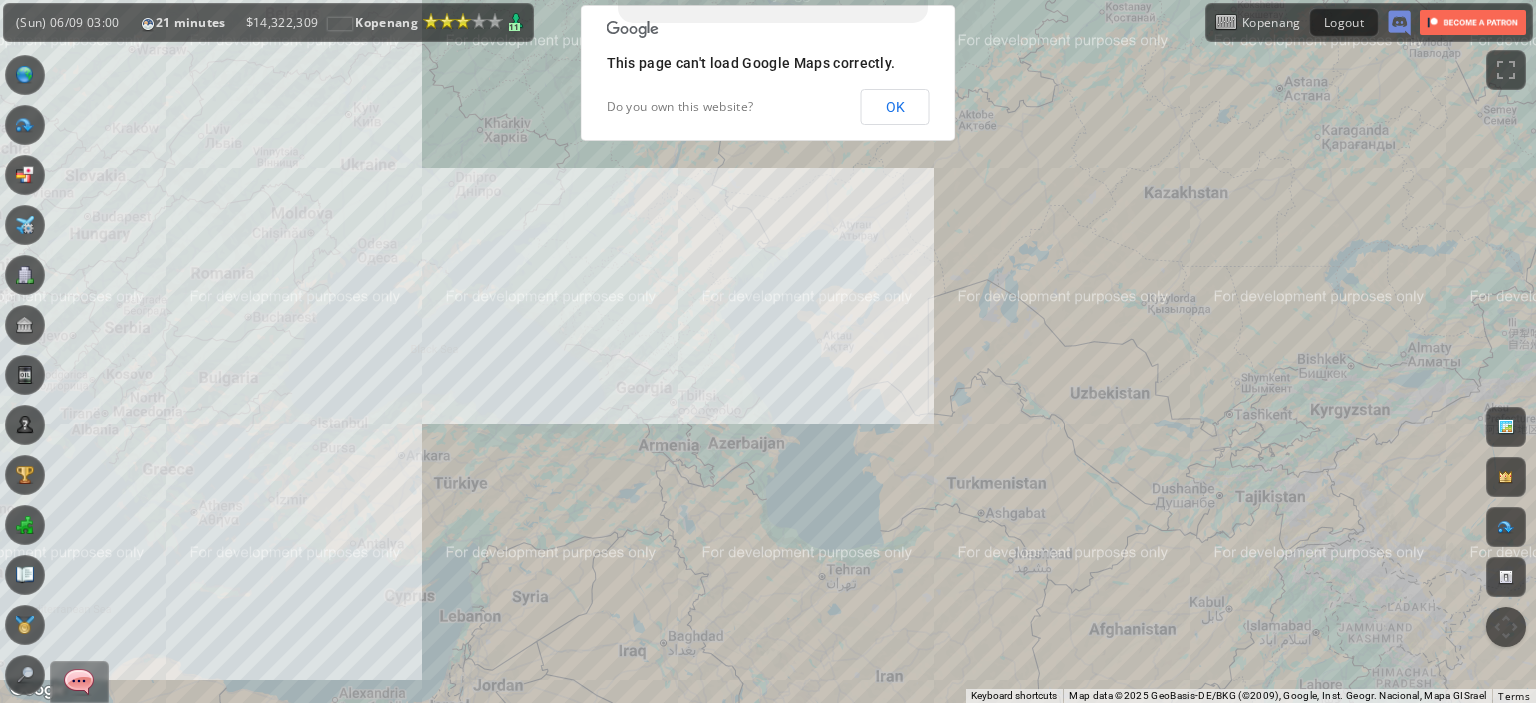 drag, startPoint x: 485, startPoint y: 215, endPoint x: 648, endPoint y: 386, distance: 236.24141 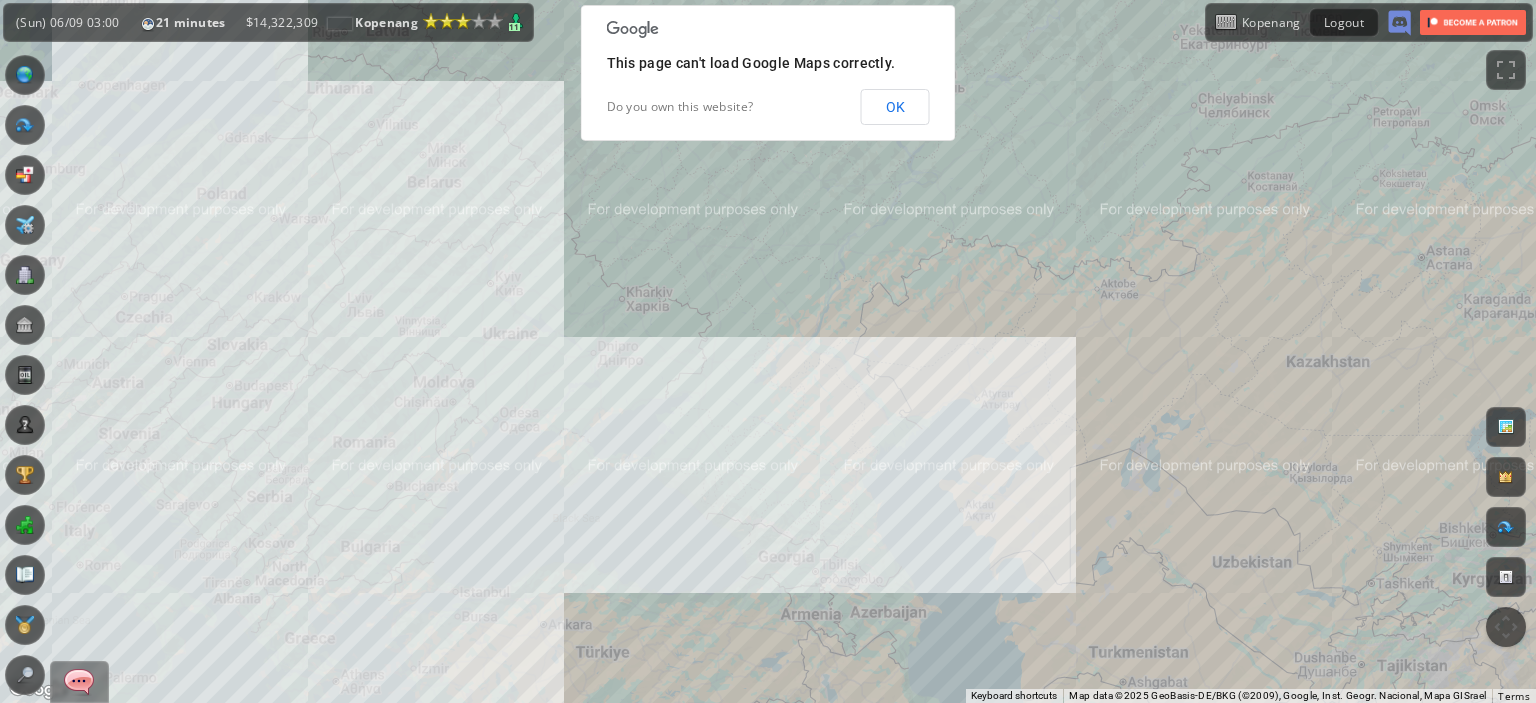 click on "To navigate, press the arrow keys." at bounding box center (768, 351) 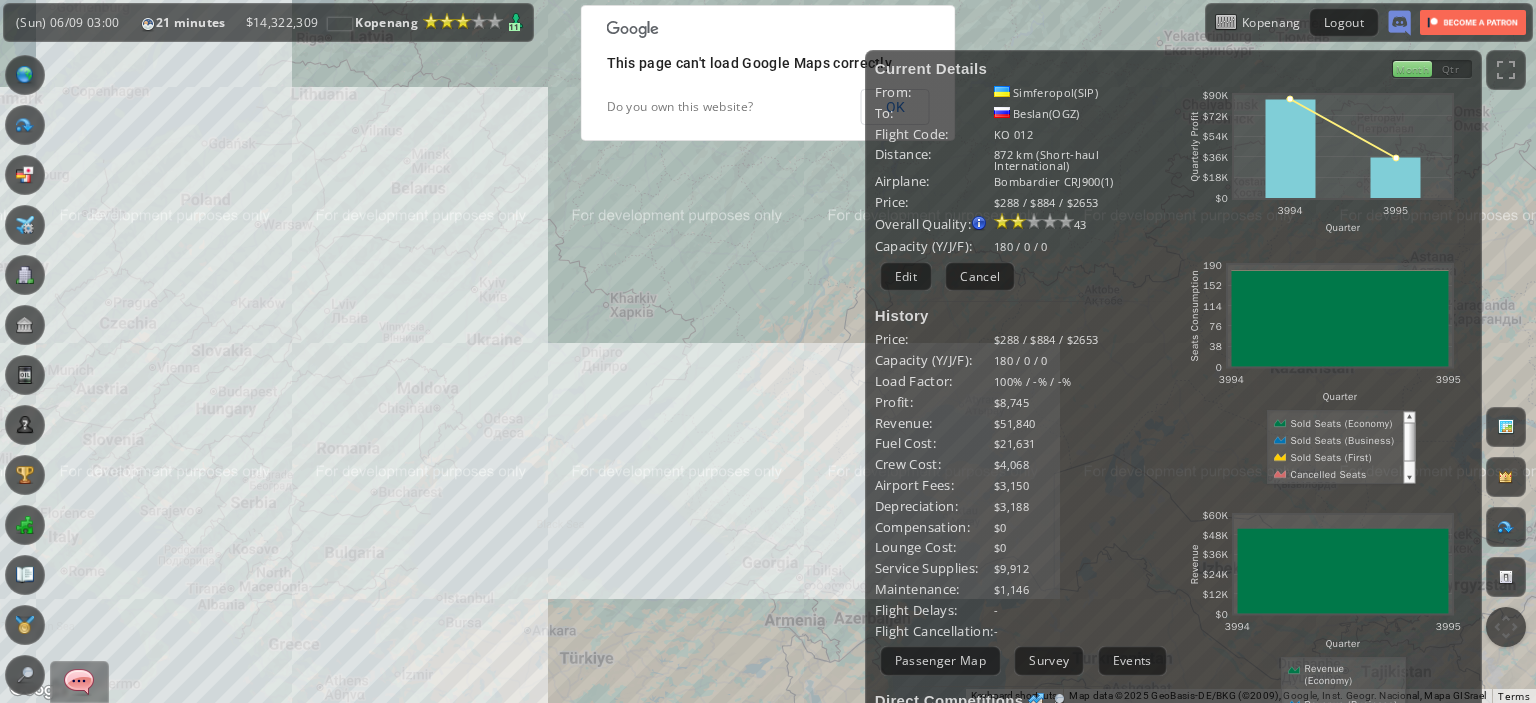 drag, startPoint x: 602, startPoint y: 544, endPoint x: 562, endPoint y: 555, distance: 41.484936 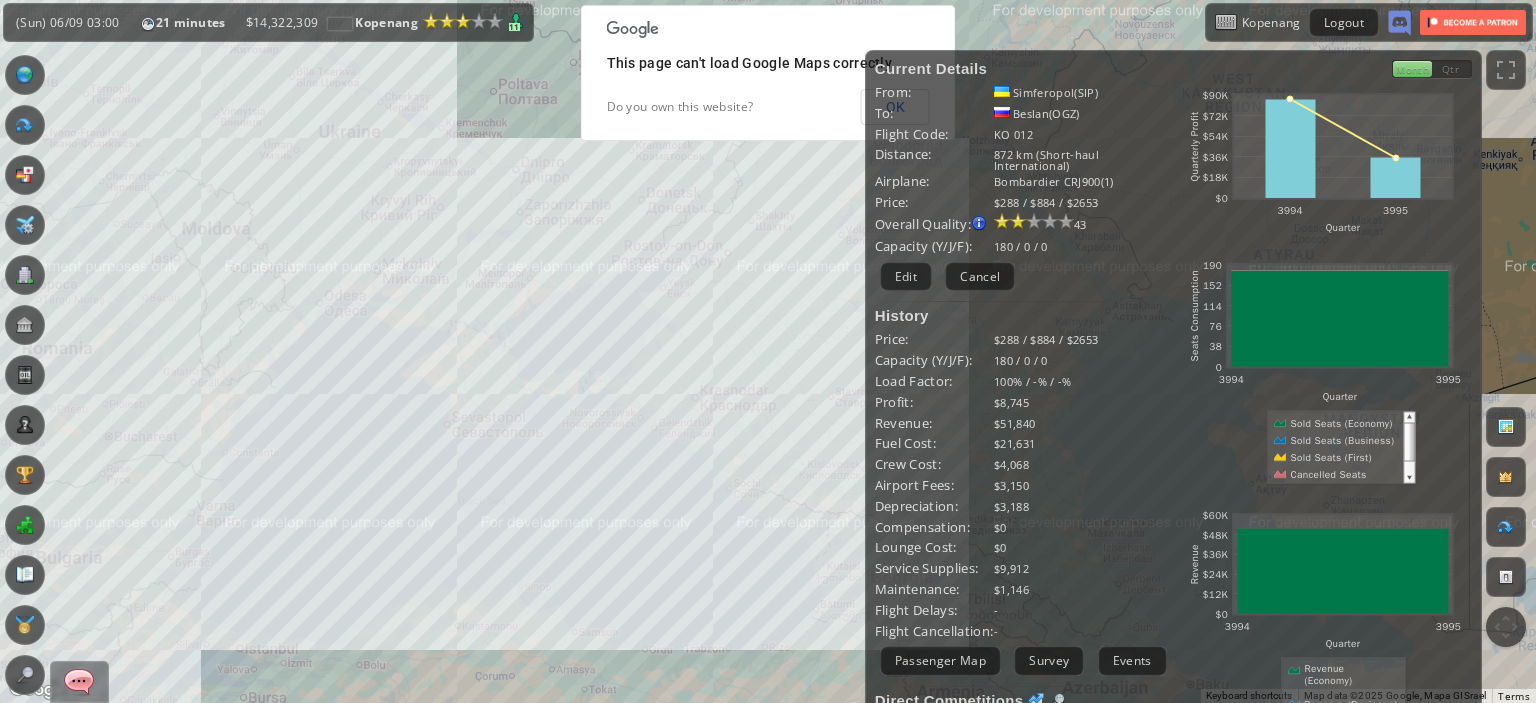 click on "To navigate, press the arrow keys." at bounding box center (768, 351) 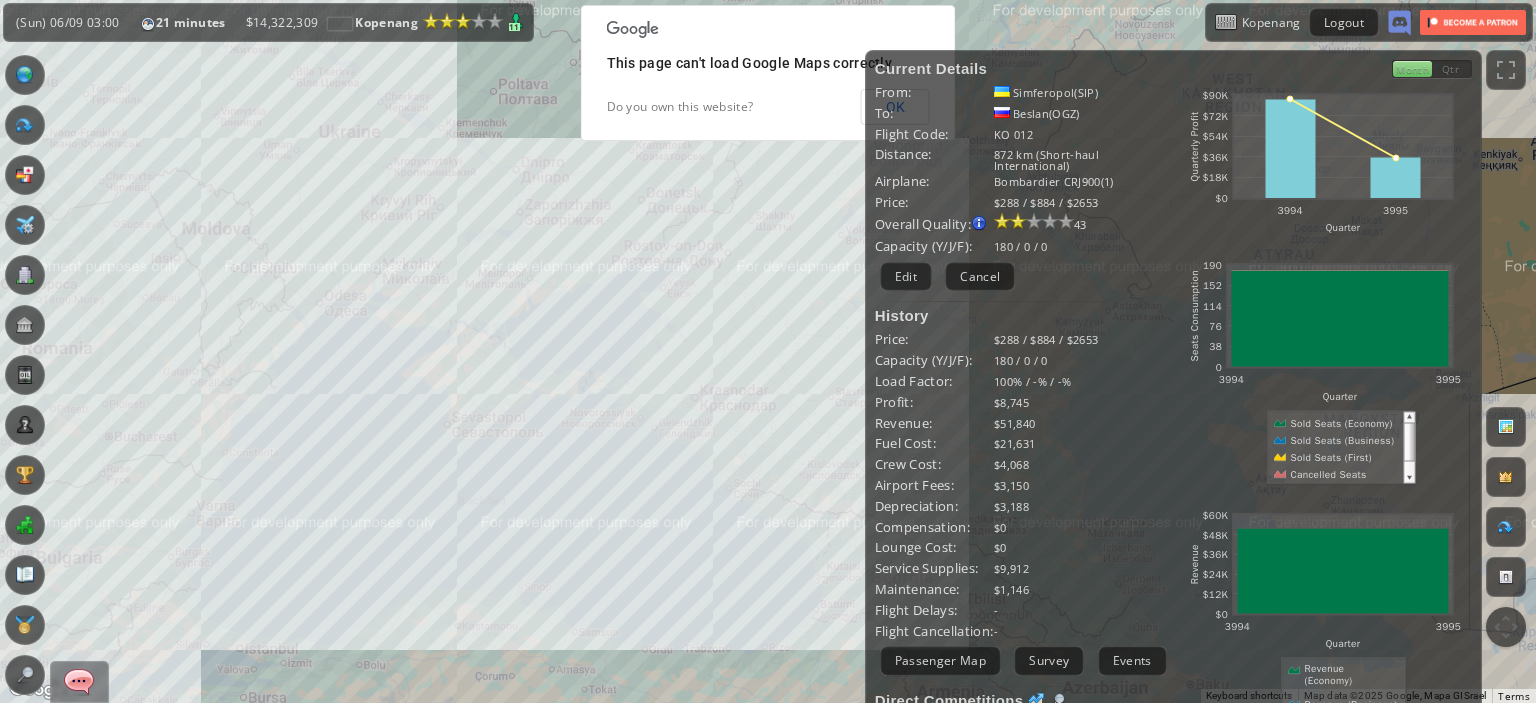 click on "To navigate, press the arrow keys." at bounding box center (768, 351) 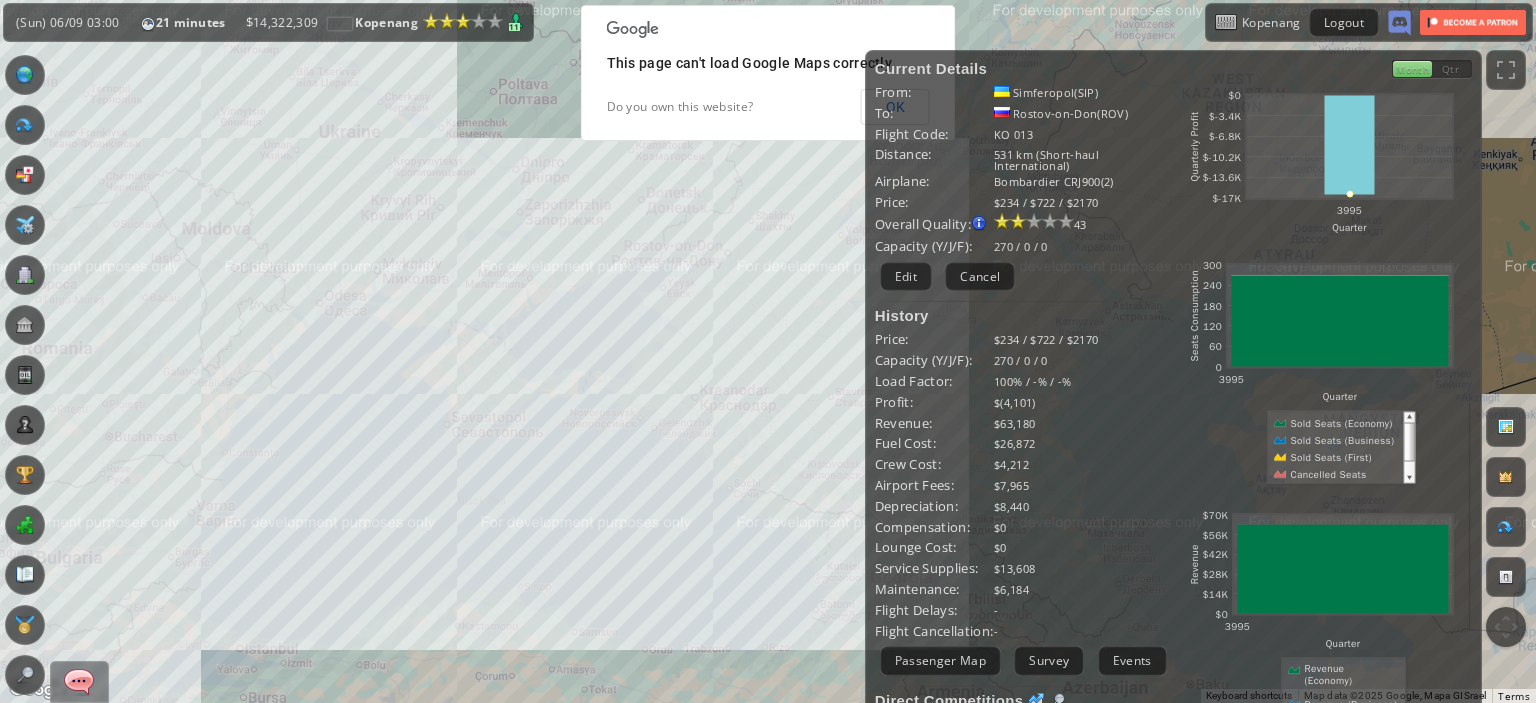 drag, startPoint x: 712, startPoint y: 359, endPoint x: 637, endPoint y: 437, distance: 108.20813 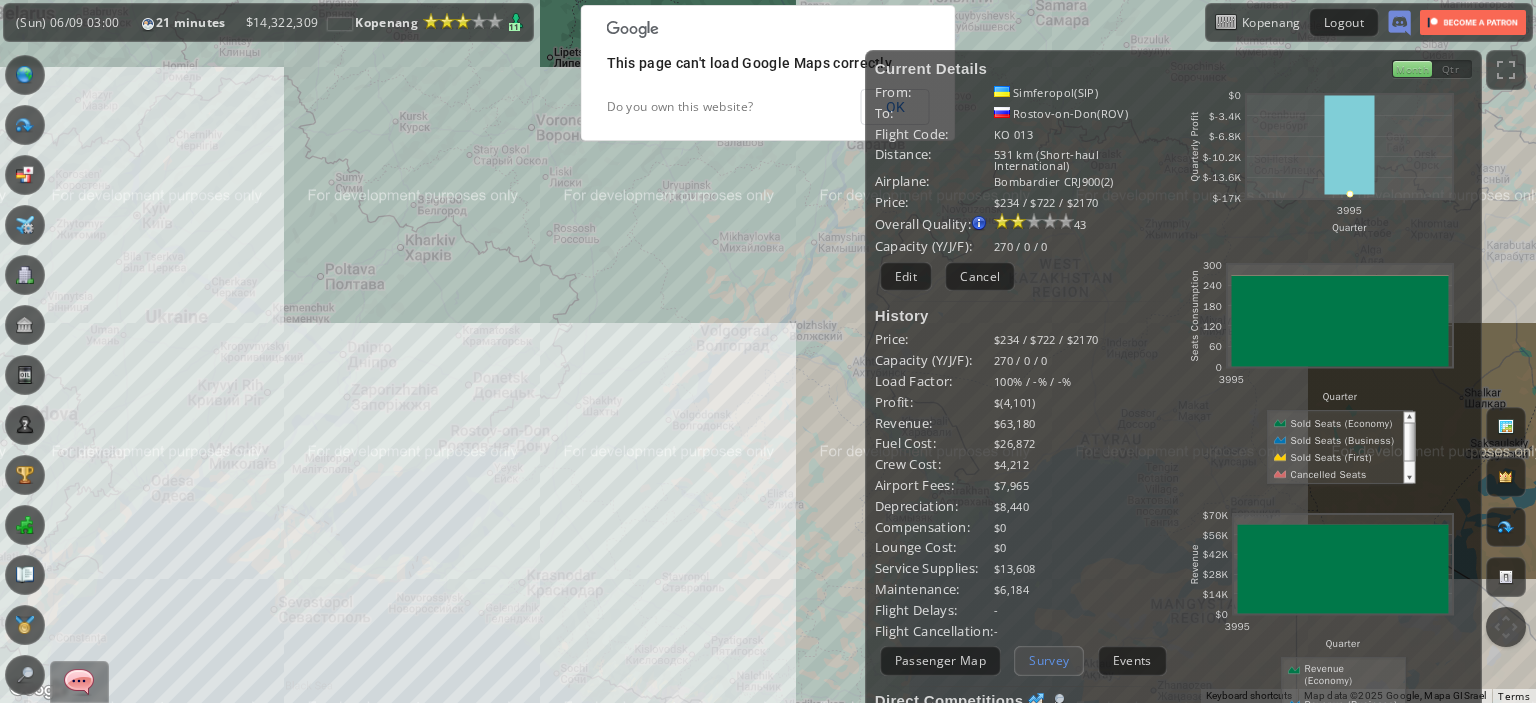 click on "Survey" at bounding box center (1049, 660) 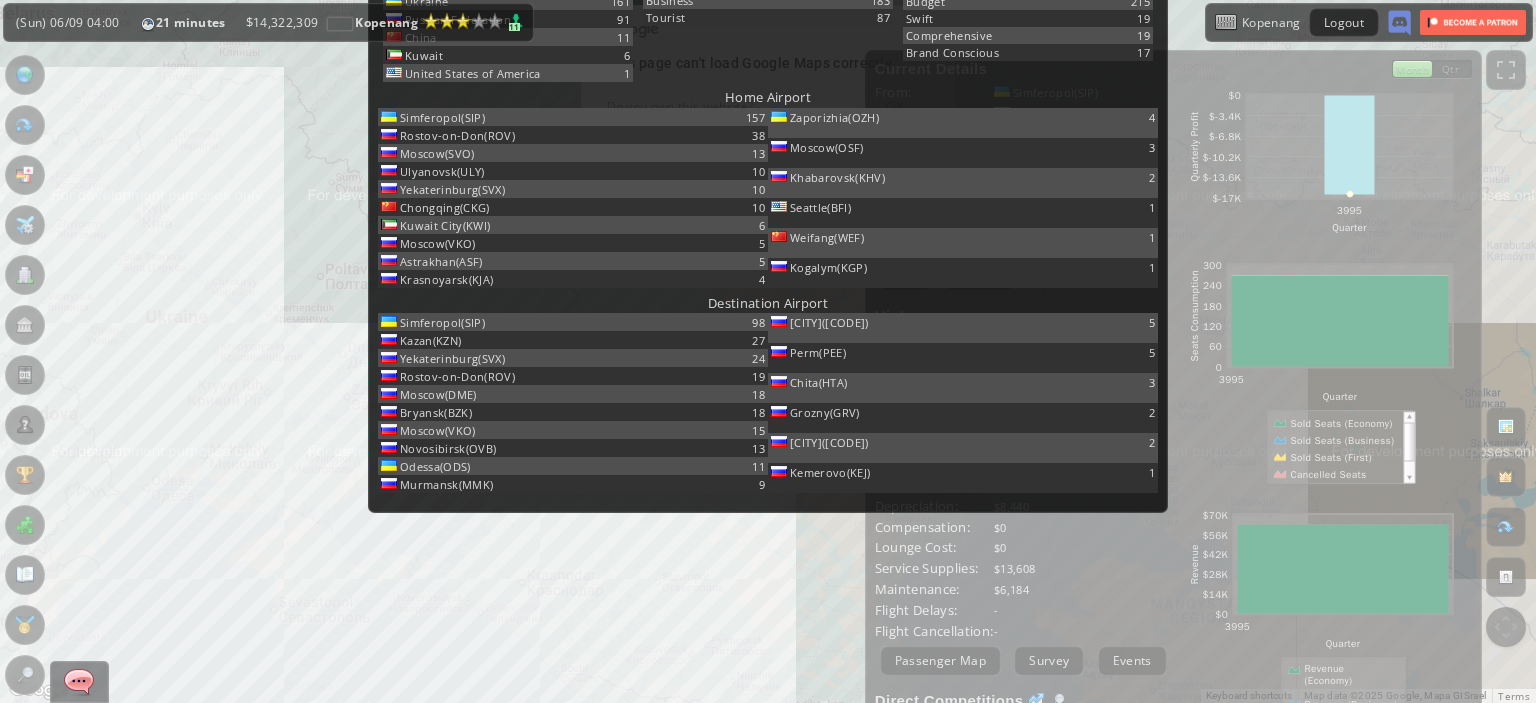 scroll, scrollTop: 40, scrollLeft: 0, axis: vertical 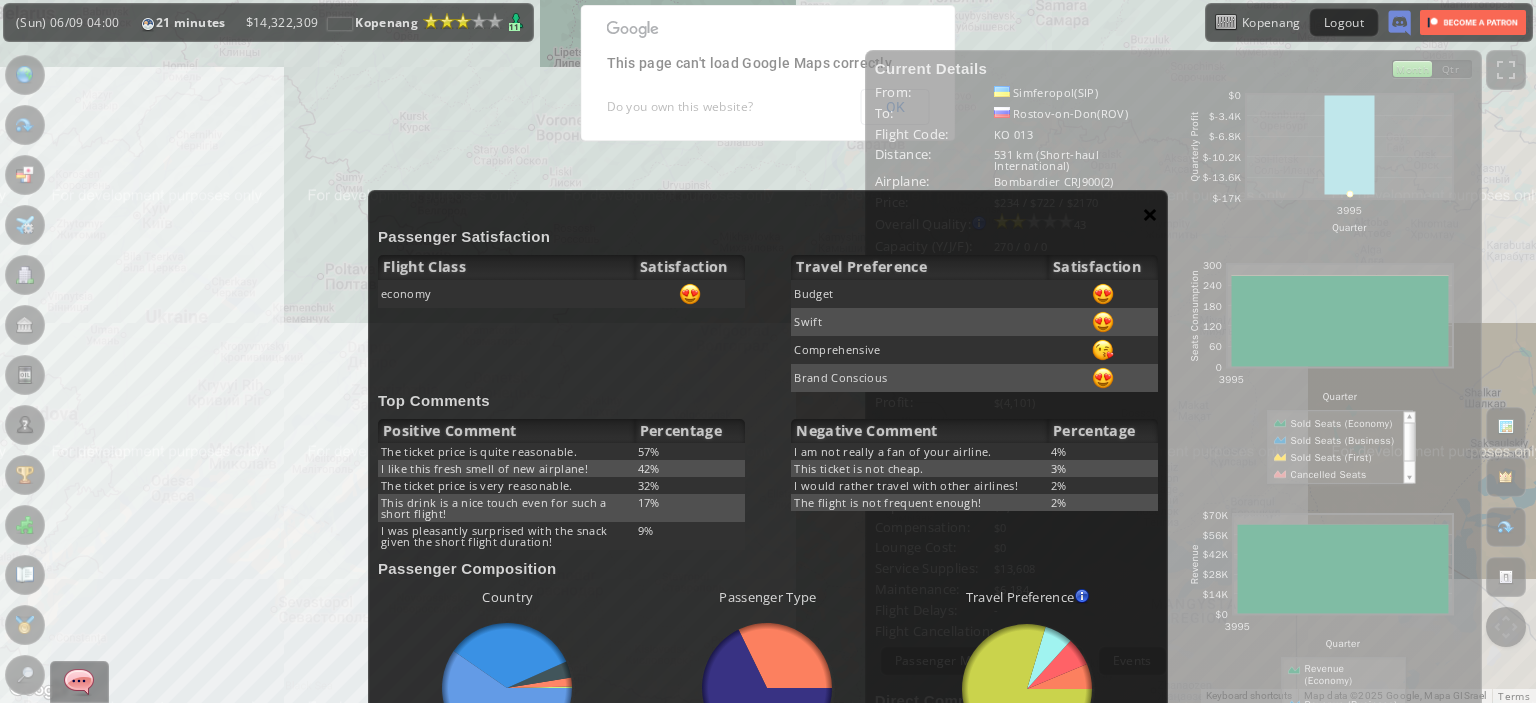 click on "×" at bounding box center [1150, 214] 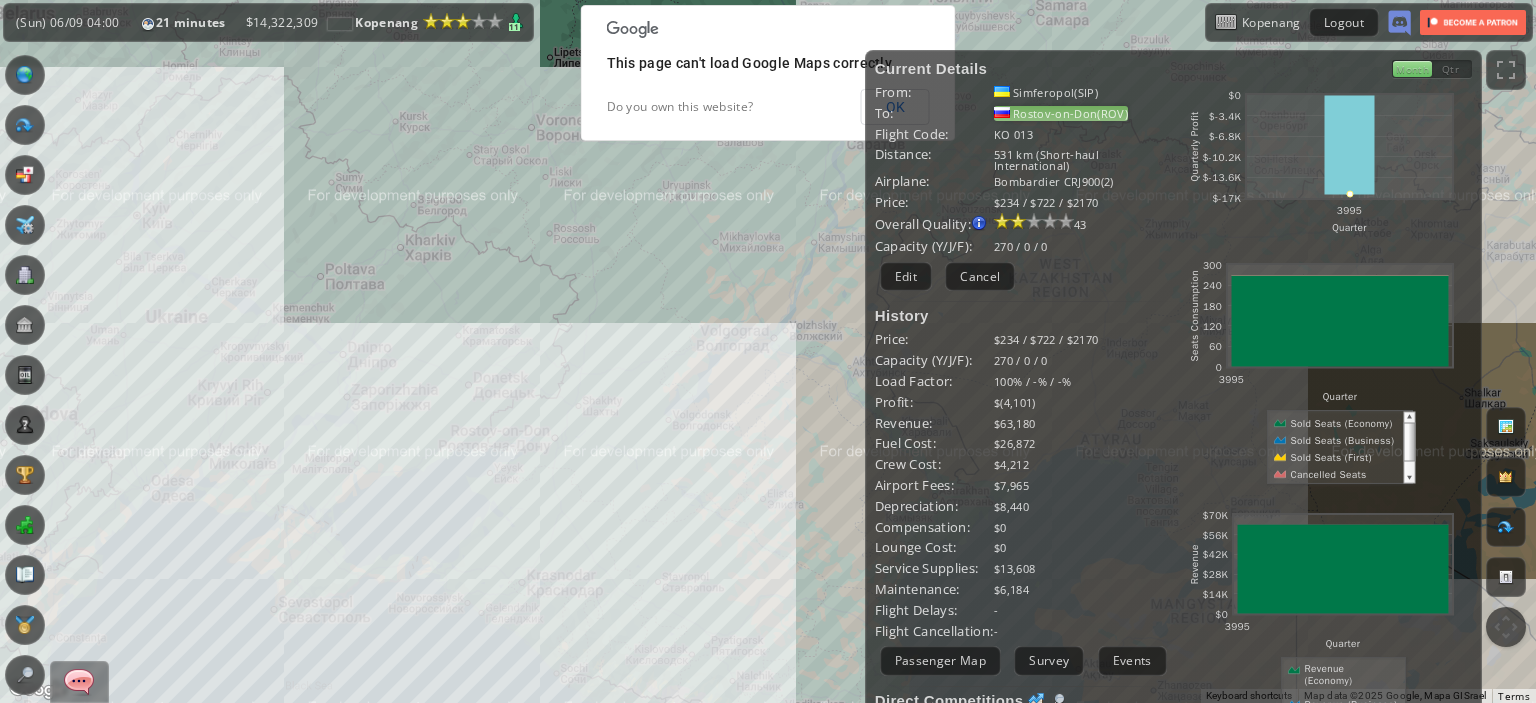 click on "Rostov-on-Don(ROV)" at bounding box center [1061, 113] 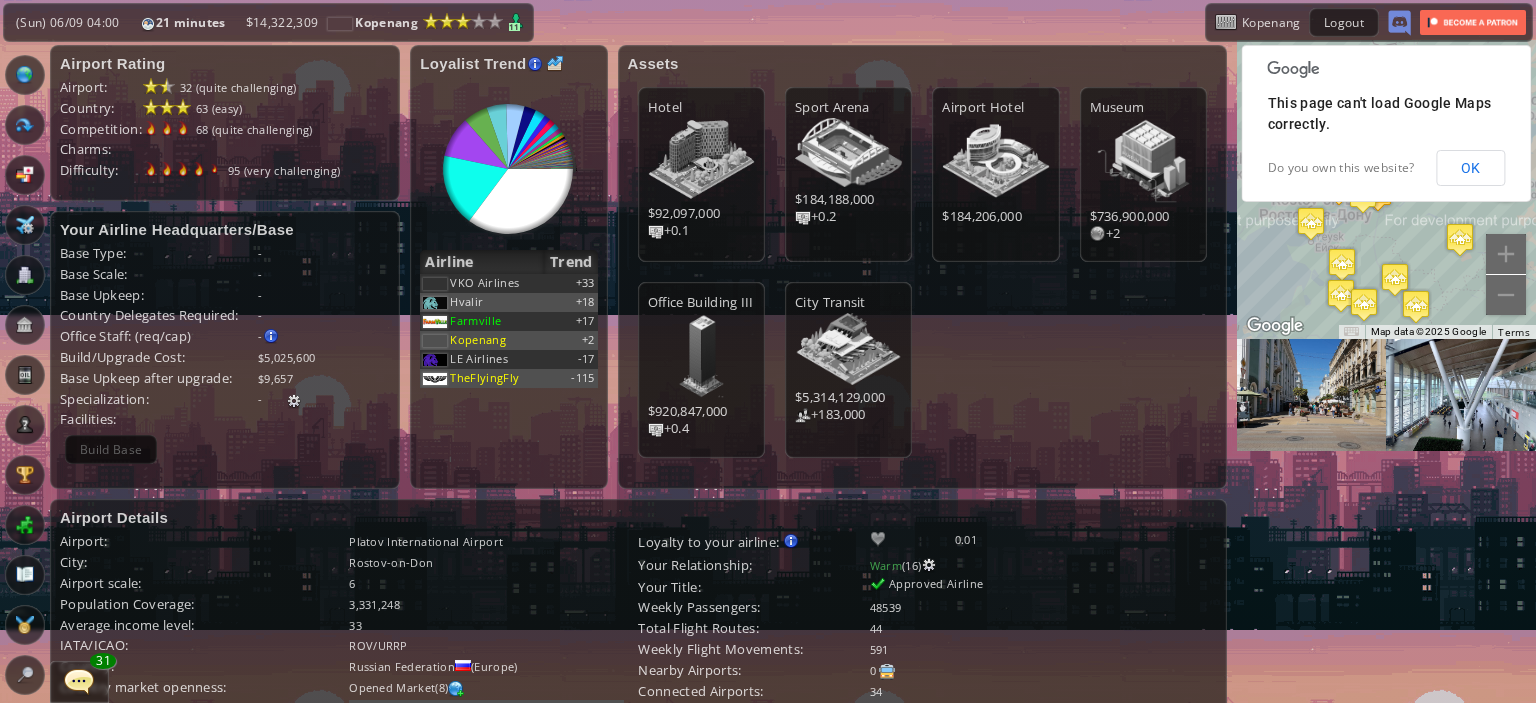 scroll, scrollTop: 220, scrollLeft: 0, axis: vertical 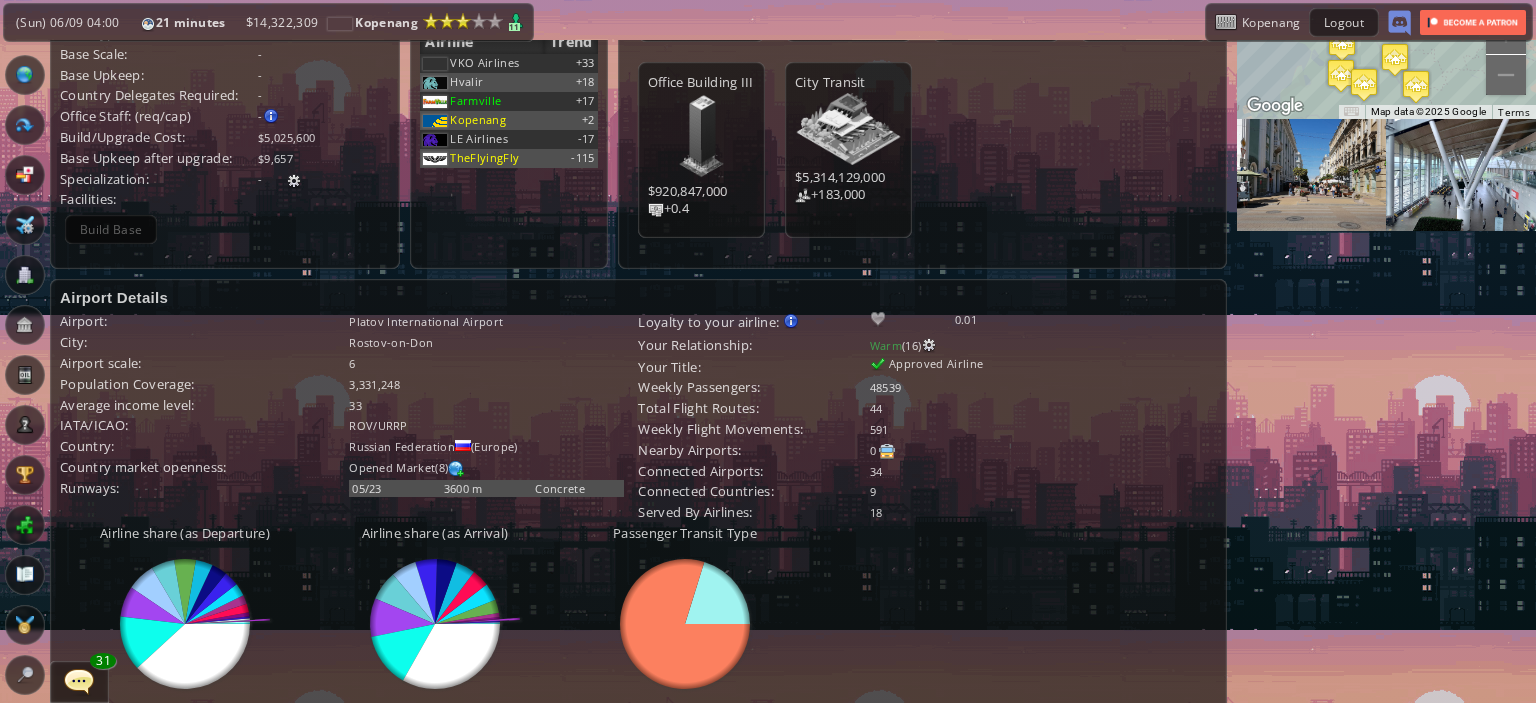 click at bounding box center (25, 125) 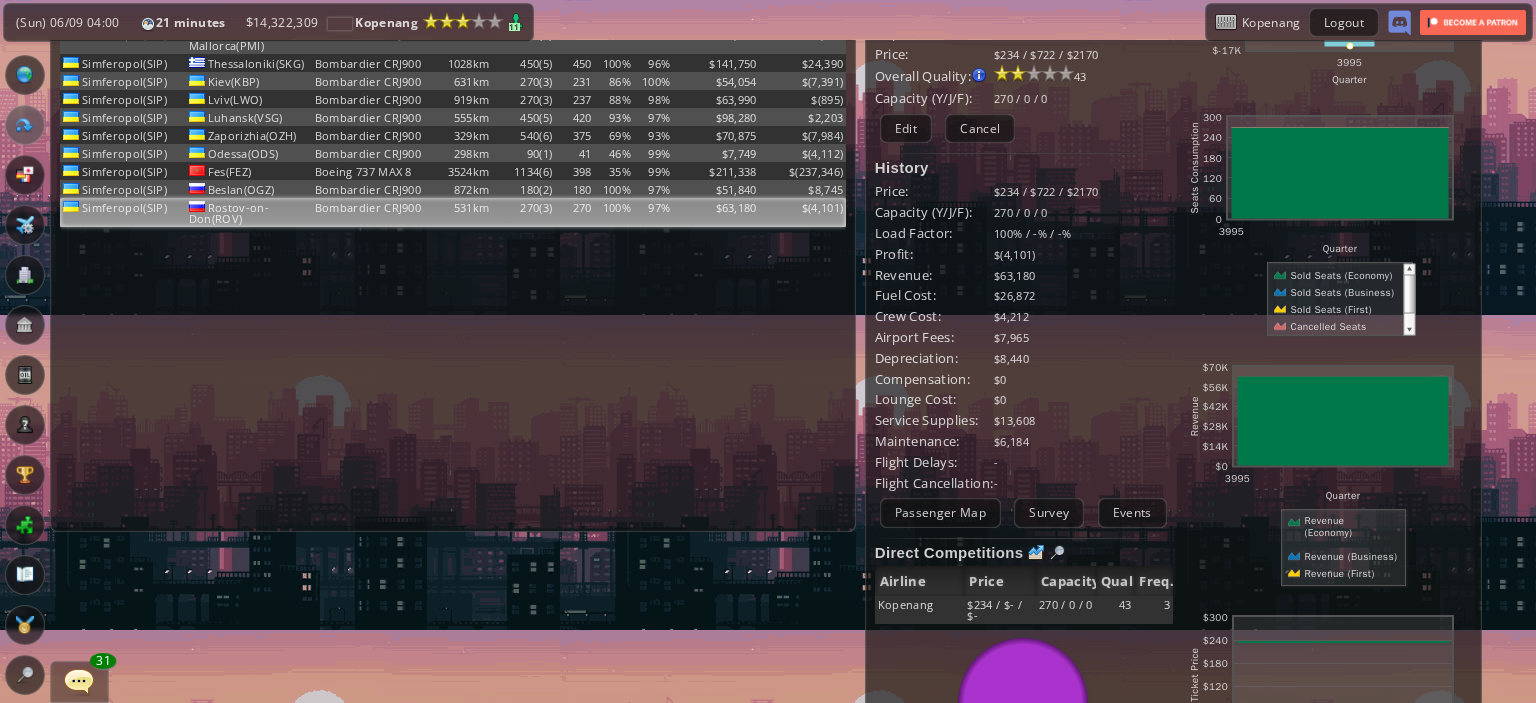 scroll, scrollTop: 148, scrollLeft: 0, axis: vertical 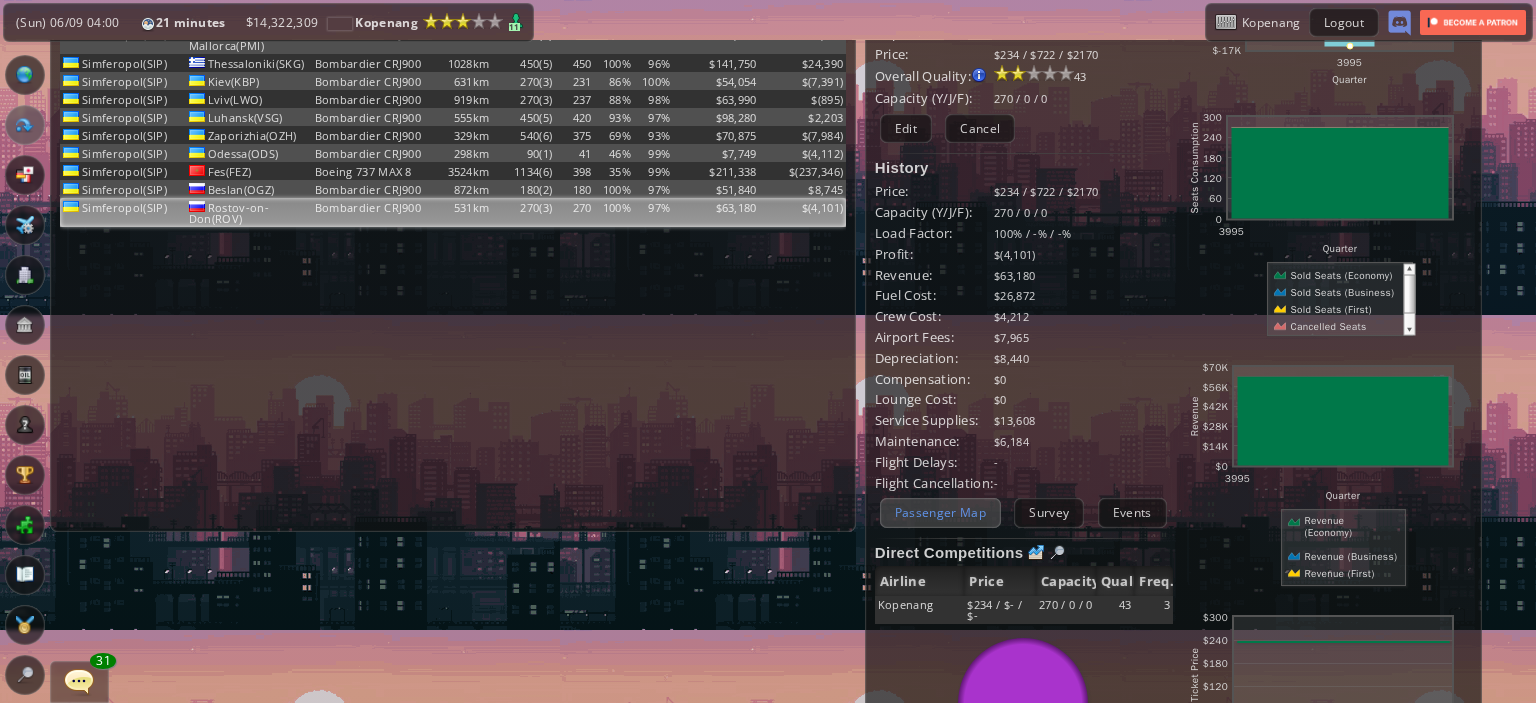 click on "Passenger Map" at bounding box center (940, 512) 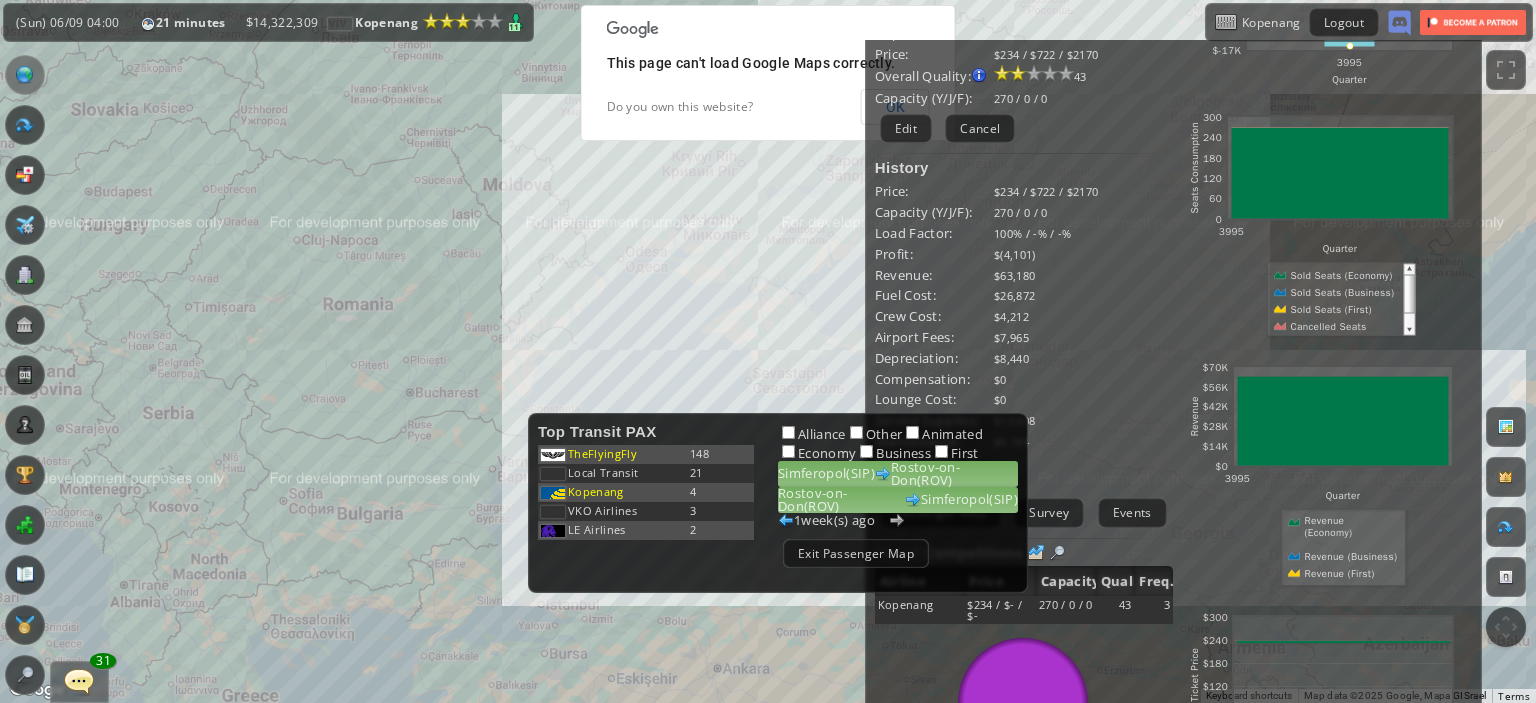 click on "[CITY]([CODE]) [CITY]([CODE])" at bounding box center (898, 500) 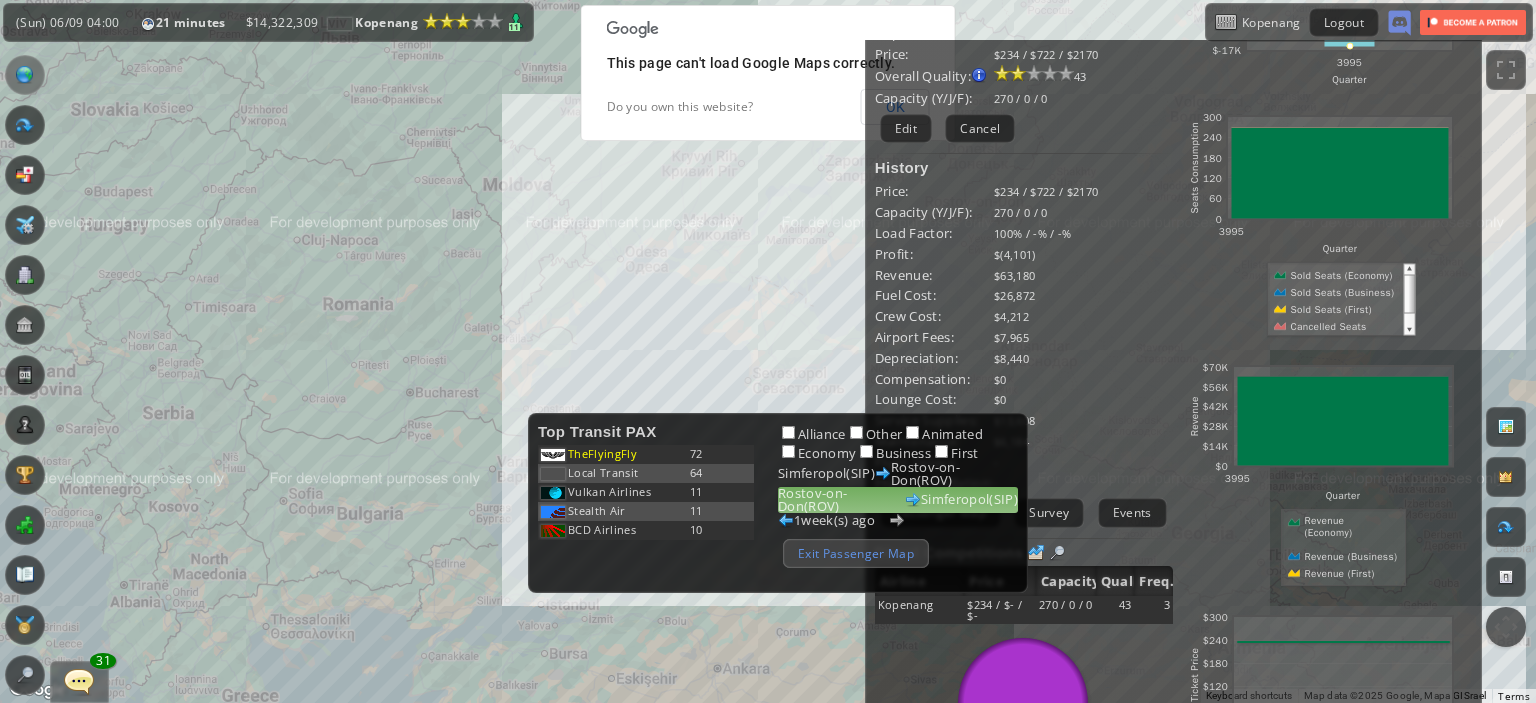 click on "Exit Passenger Map" at bounding box center [856, 553] 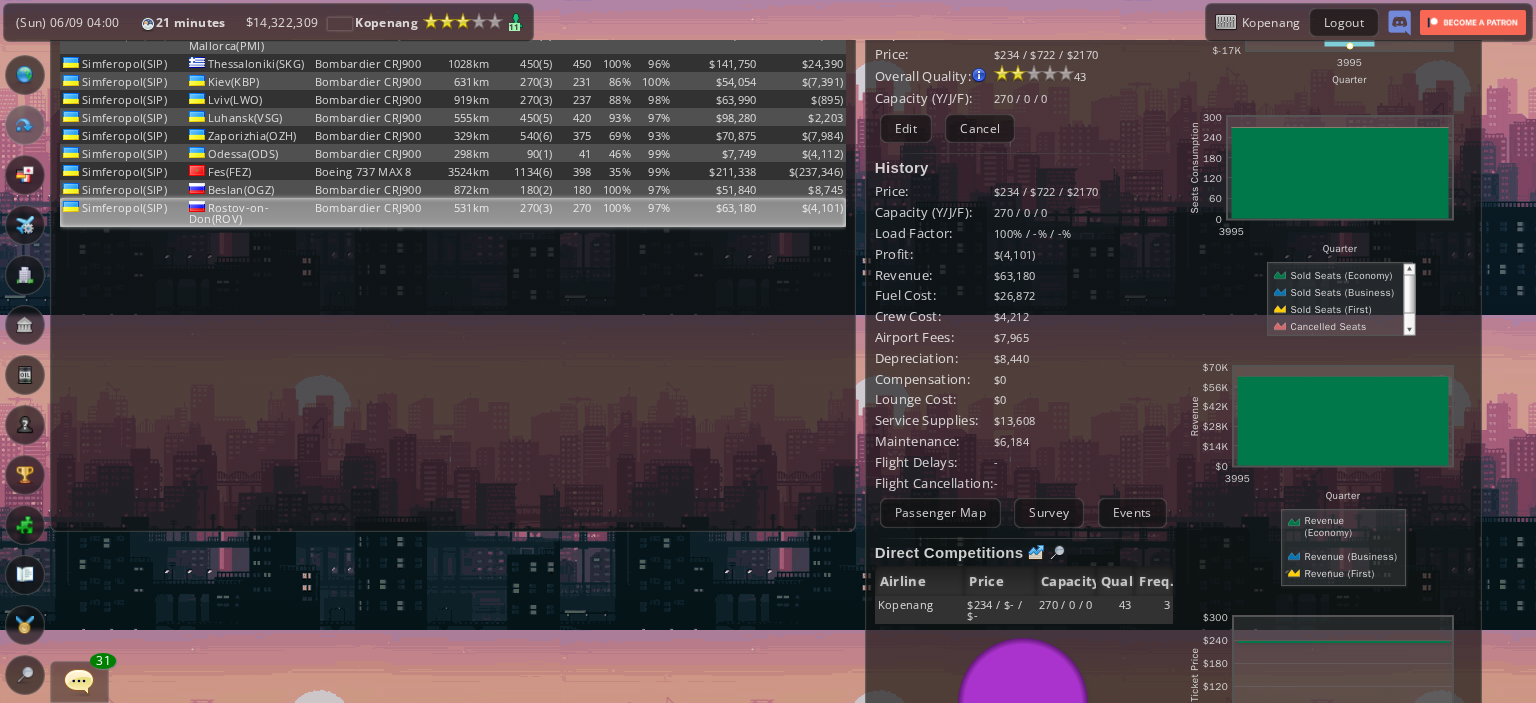 scroll, scrollTop: 0, scrollLeft: 0, axis: both 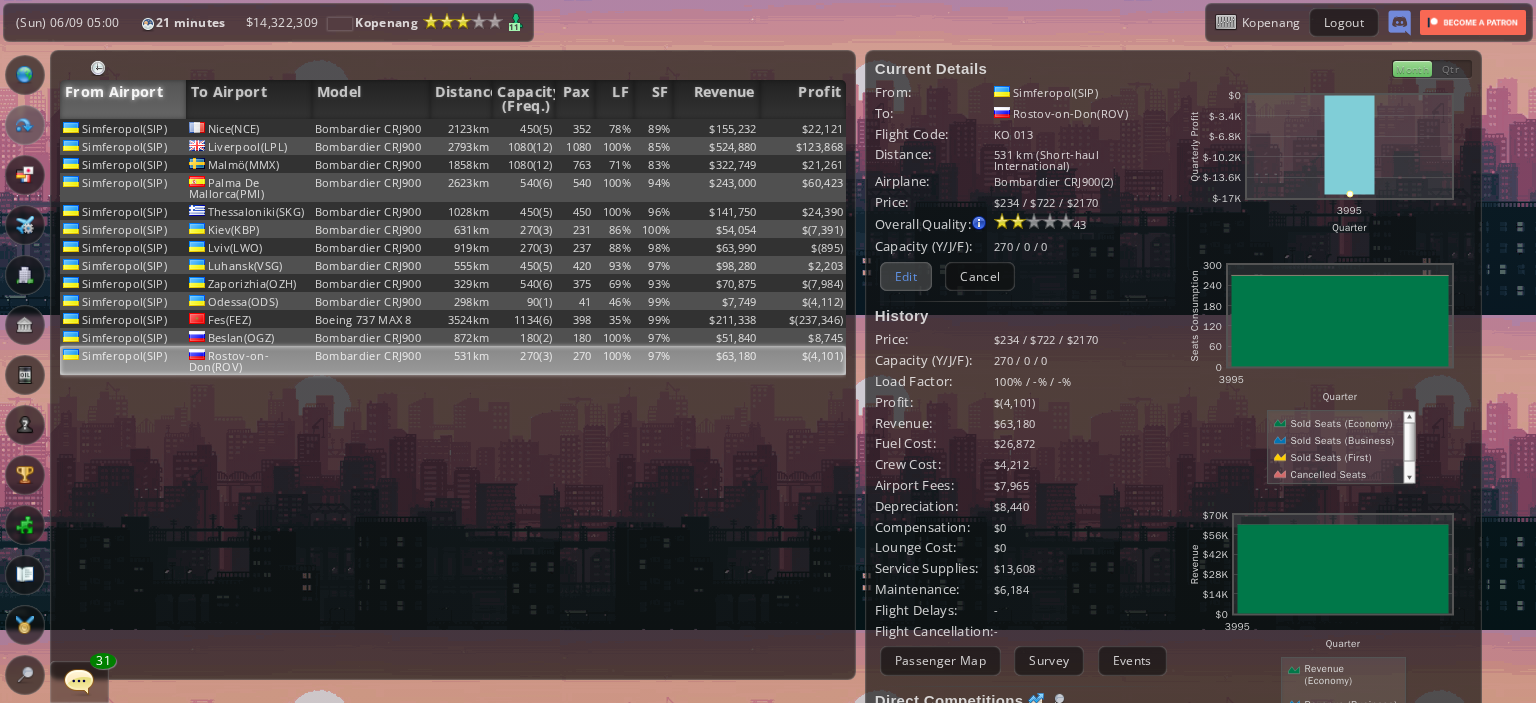 click on "Edit" at bounding box center (906, 276) 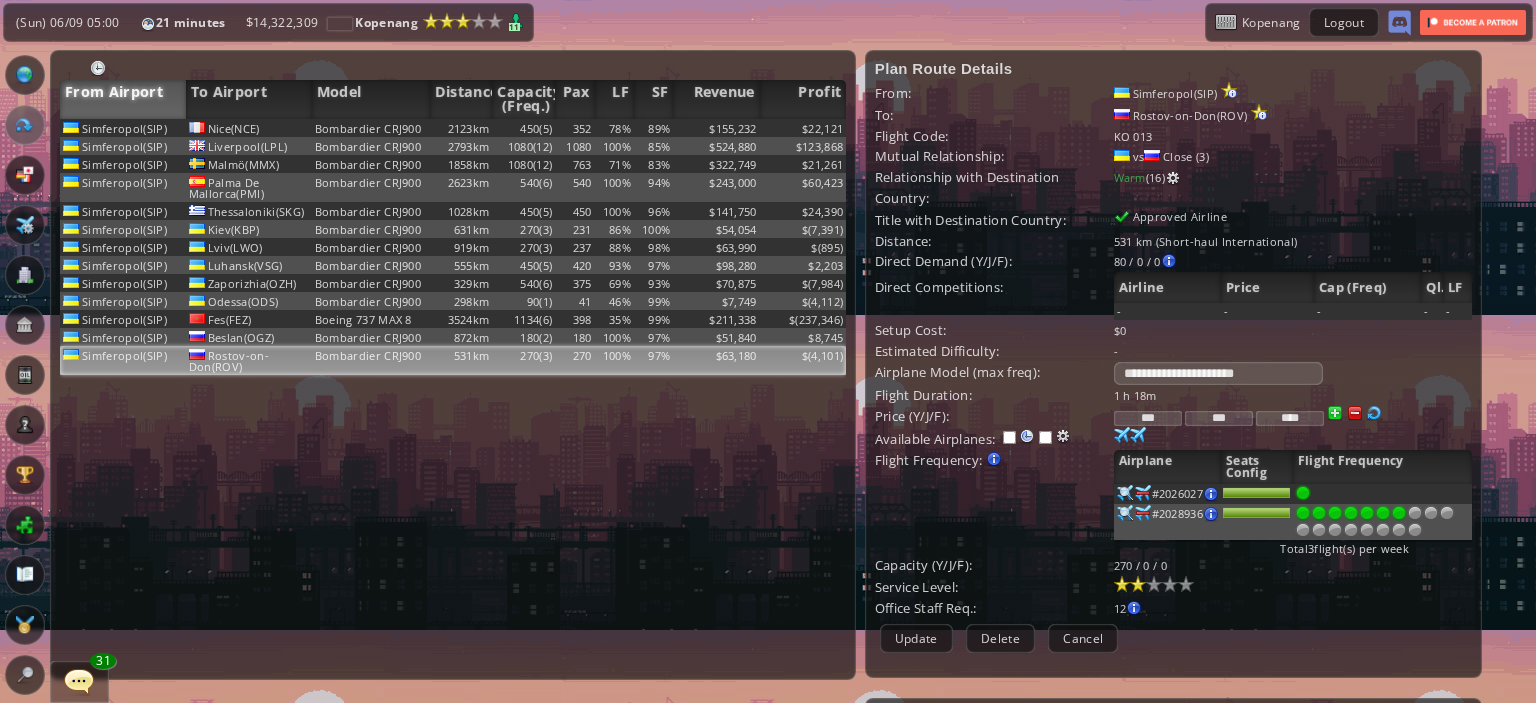 click at bounding box center [1399, 513] 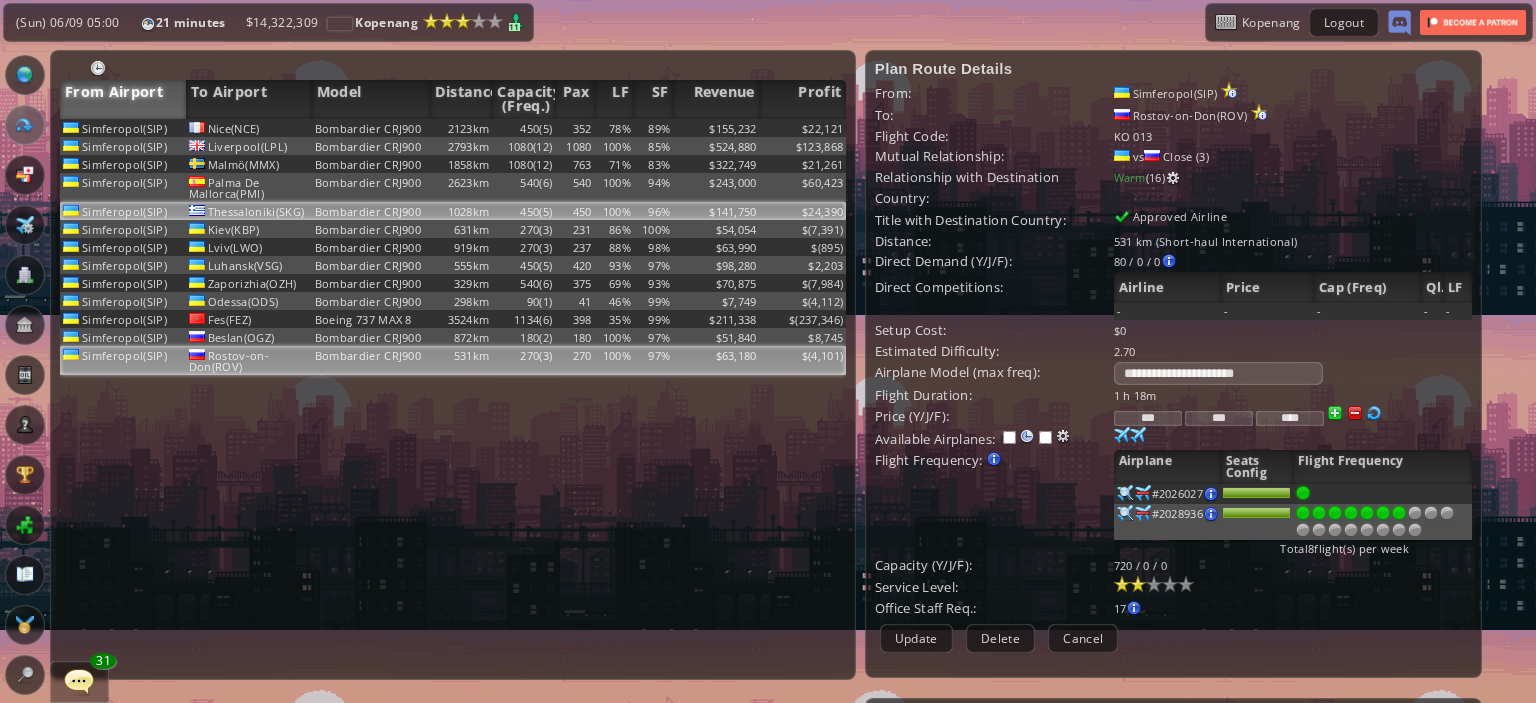 click on "$24,390" at bounding box center [803, 128] 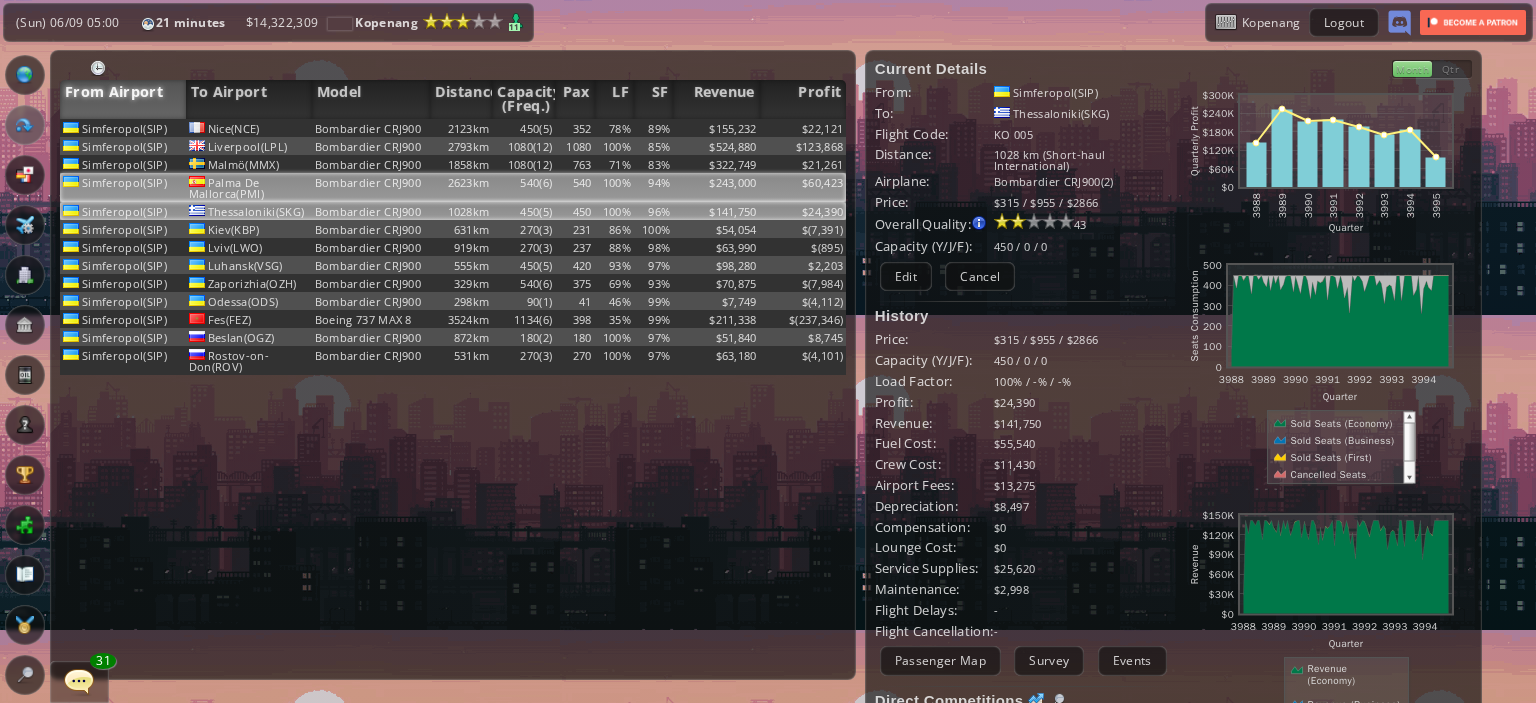 click on "$60,423" at bounding box center [803, 128] 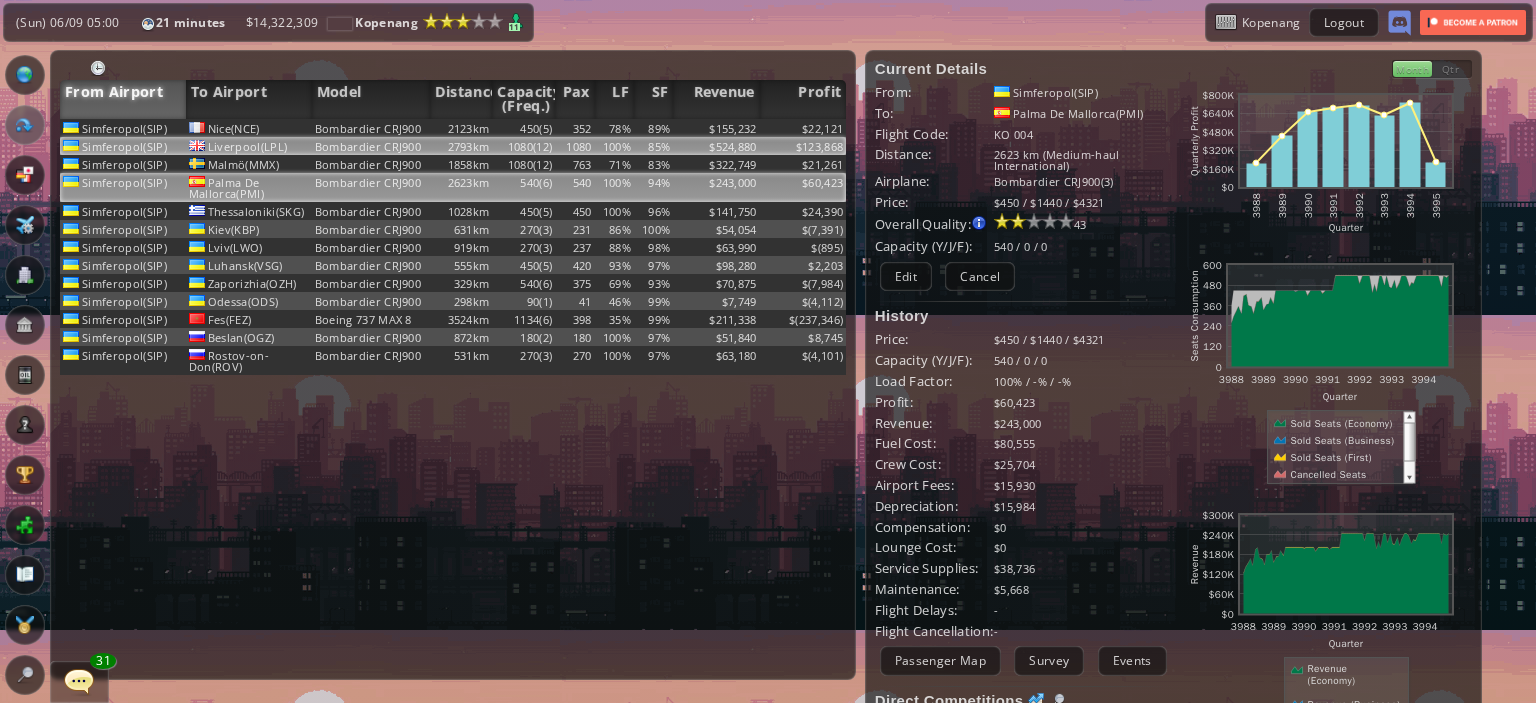 click on "$123,868" at bounding box center (803, 128) 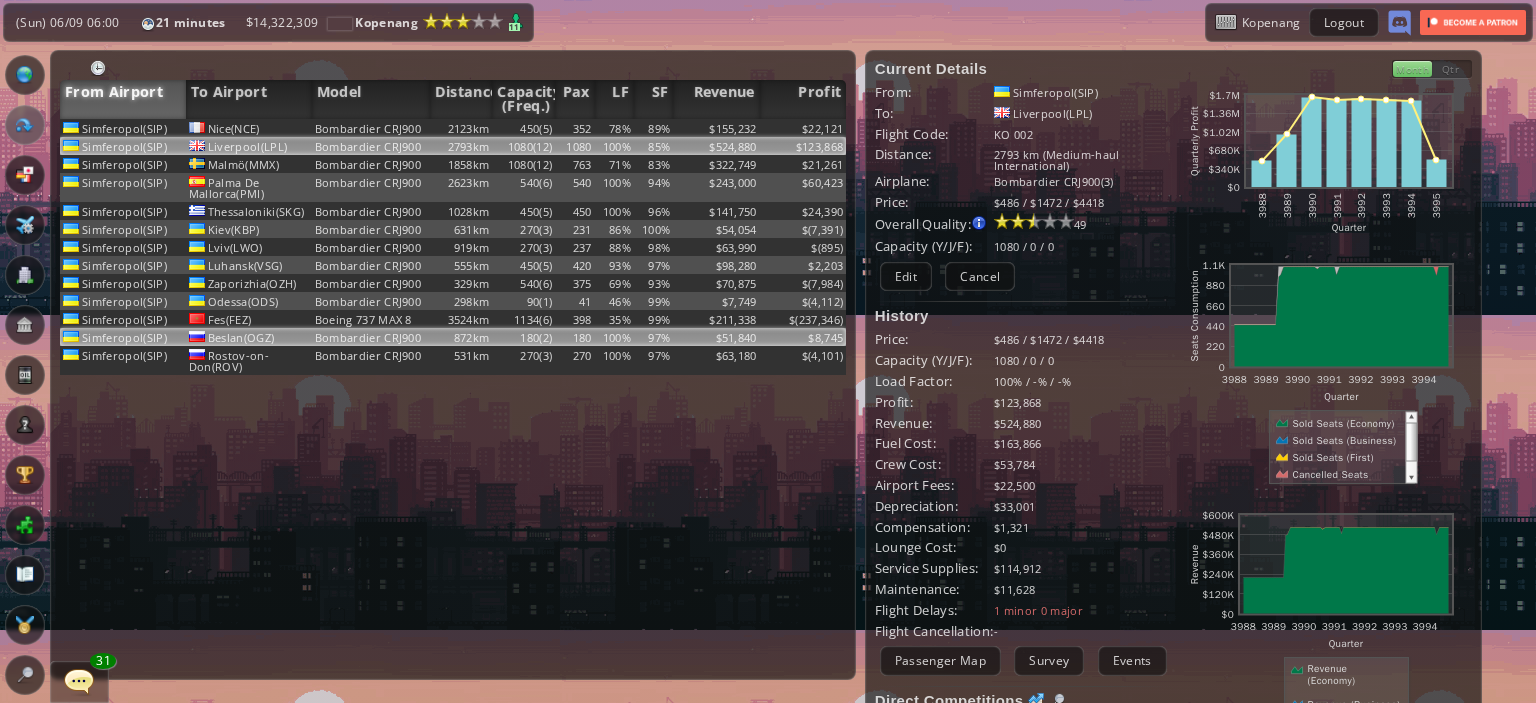 click on "$51,840" at bounding box center (716, 128) 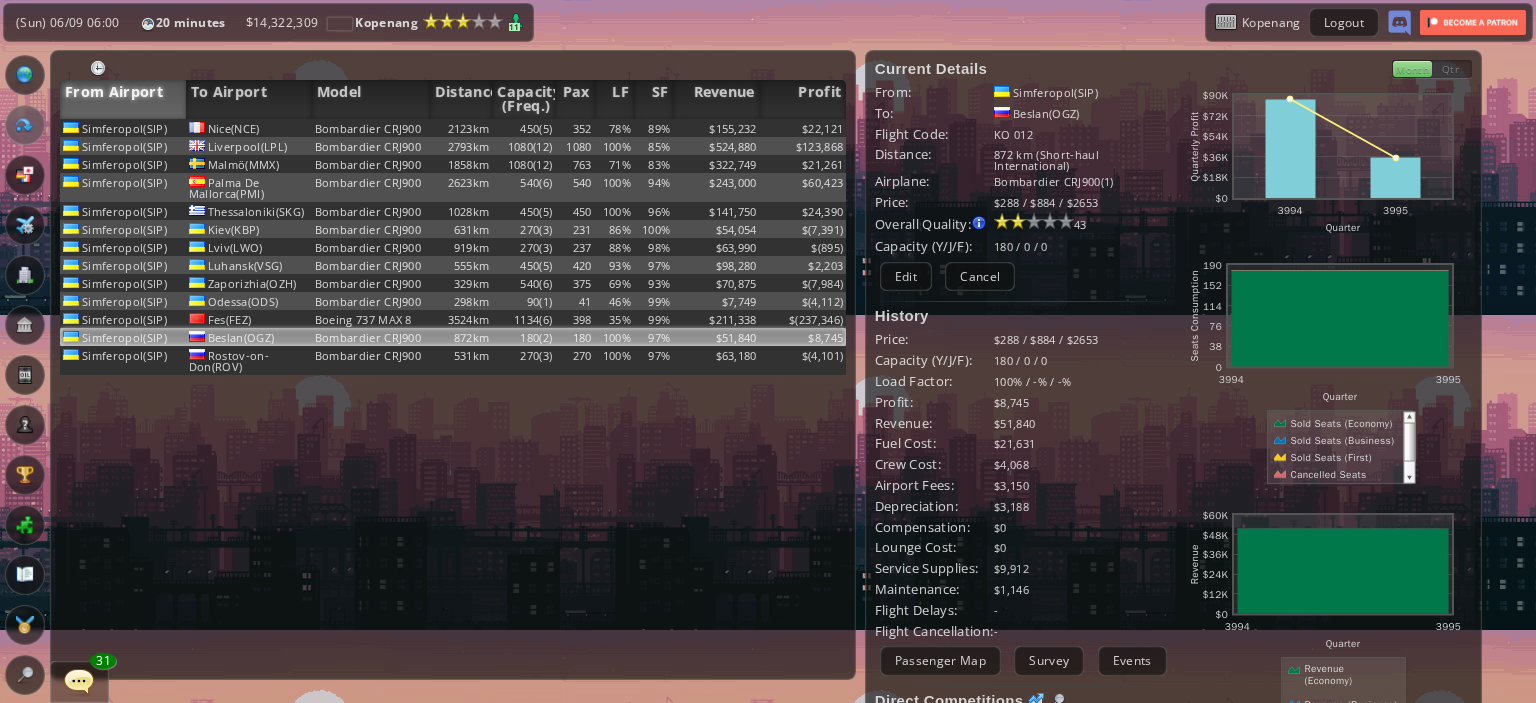 click on "[CITY]([CODE]) [CITY]([CODE]) Bombardier CRJ900 2123km 450(5) 352 78% 89% $155,232 $22,121 [CITY]([CODE]) [CITY]([CODE]) Bombardier CRJ900 2793km 1080(12) 1080 100% 85% $524,880 $123,868 [CITY]([CODE]) [CITY]([CODE]) Bombardier CRJ900 1858km 1080(12) 763 71% 83% $322,749 $21,261 [CITY]([CODE]) [CITY]([CODE]) Bombardier CRJ900 2623km 540(6) 540 100% 94% $243,000 $60,423 [CITY]([CODE]) [CITY]([CODE]) Bombardier CRJ900 1028km 450(5) 450 100% 96% $141,750 $24,390 [CITY]([CODE]) [CITY]([CODE]) Bombardier CRJ900 631km 270(3) 231 86% 100% $54,054 $(7,391) [CITY]([CODE]) [CITY]([CODE]) Bombardier CRJ900 919km 270(3) 237 88% 98% $63,990 $(895) [CITY]([CODE]) [CITY]([CODE]) Bombardier CRJ900 555km 450(5) 420 93% 97% $98,280 $2,203 [CITY]([CODE]) [CITY]([CODE]) Bombardier CRJ900 329km 540(6) 375 69% 93% $70,875 41" at bounding box center (453, 399) 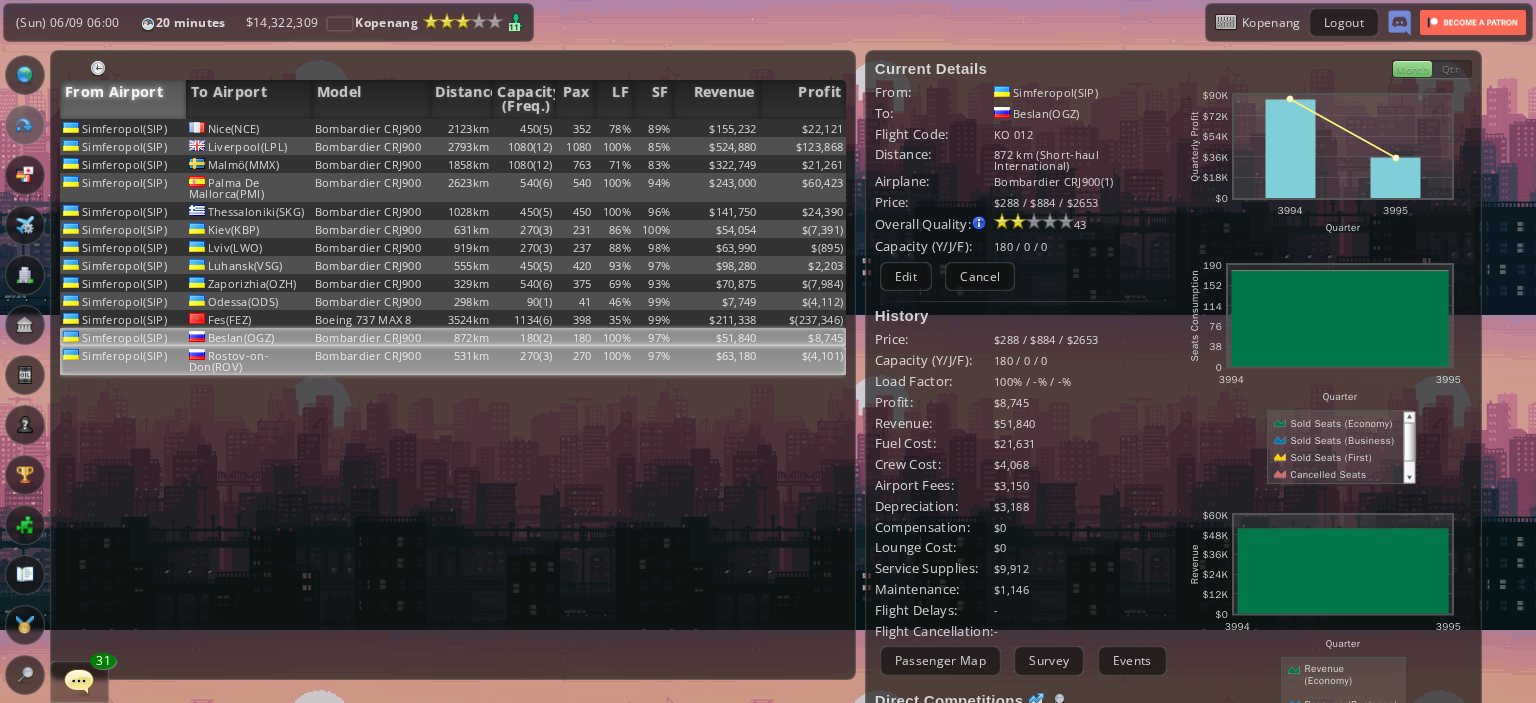 click on "$(4,101)" at bounding box center [803, 128] 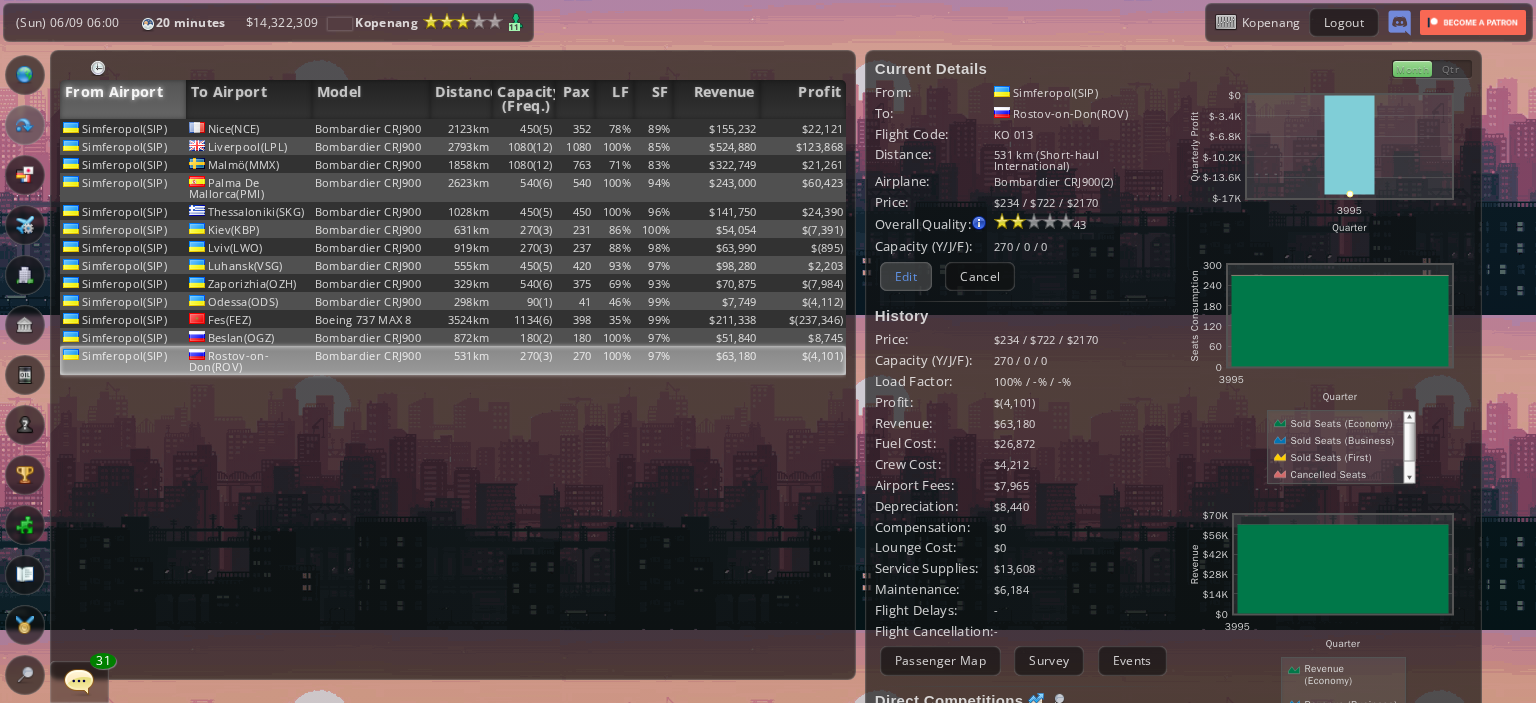 click on "Edit" at bounding box center [906, 276] 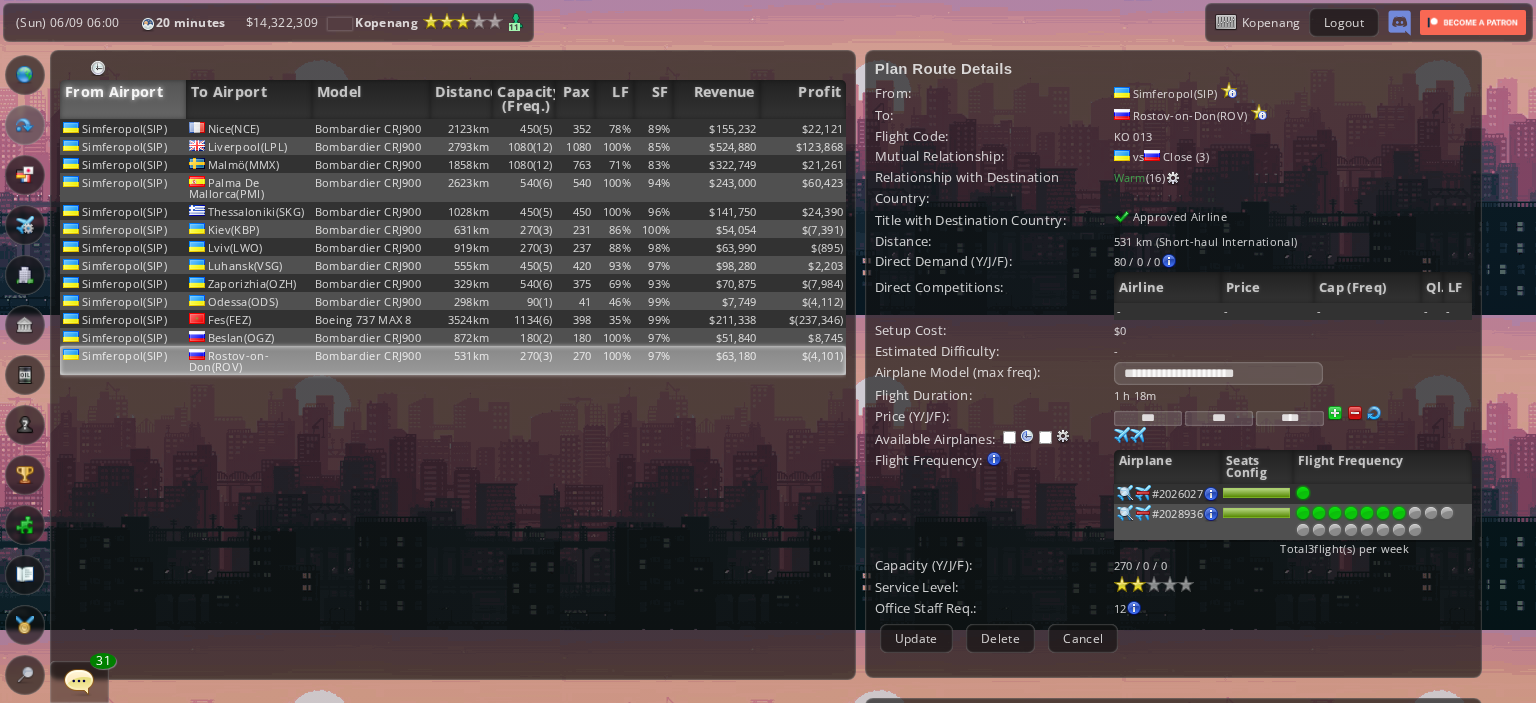 click at bounding box center [1399, 513] 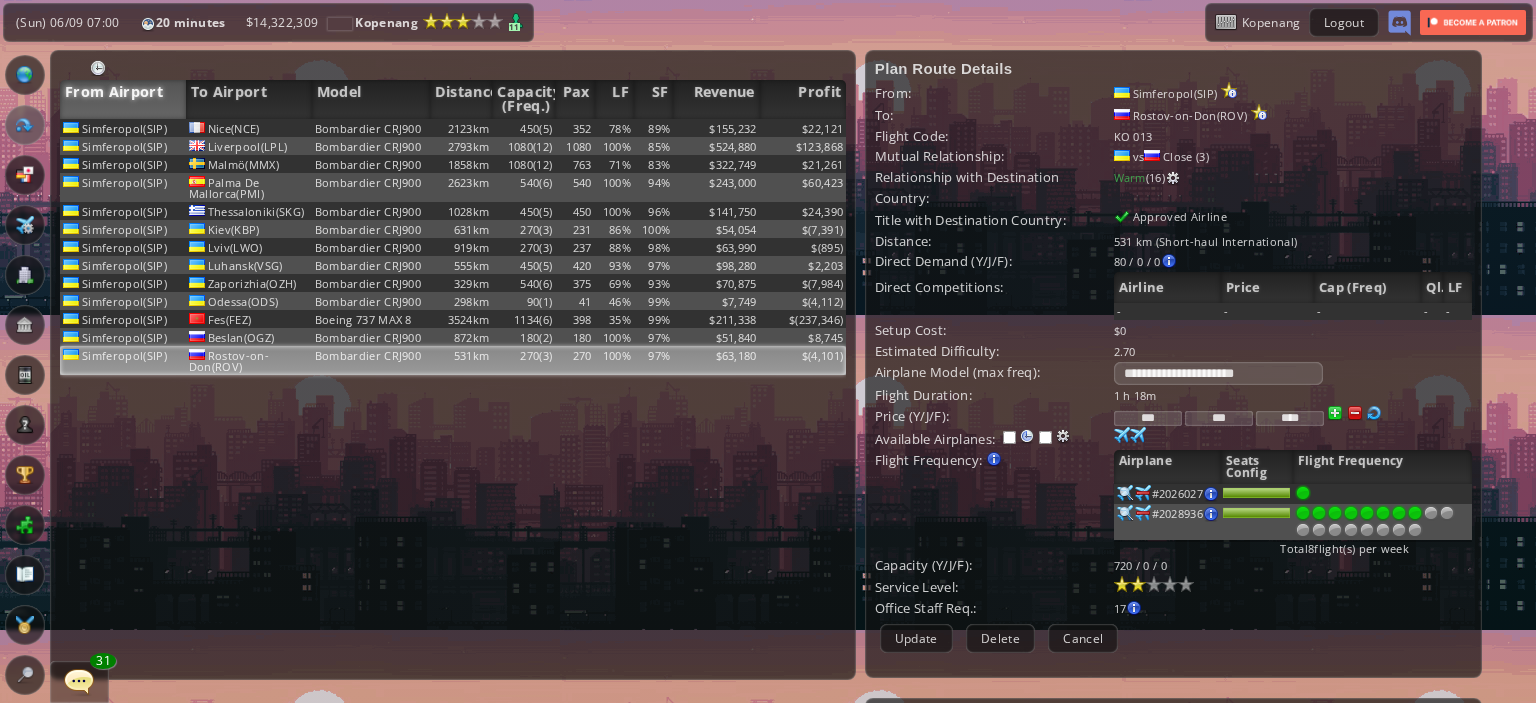 click at bounding box center (1415, 513) 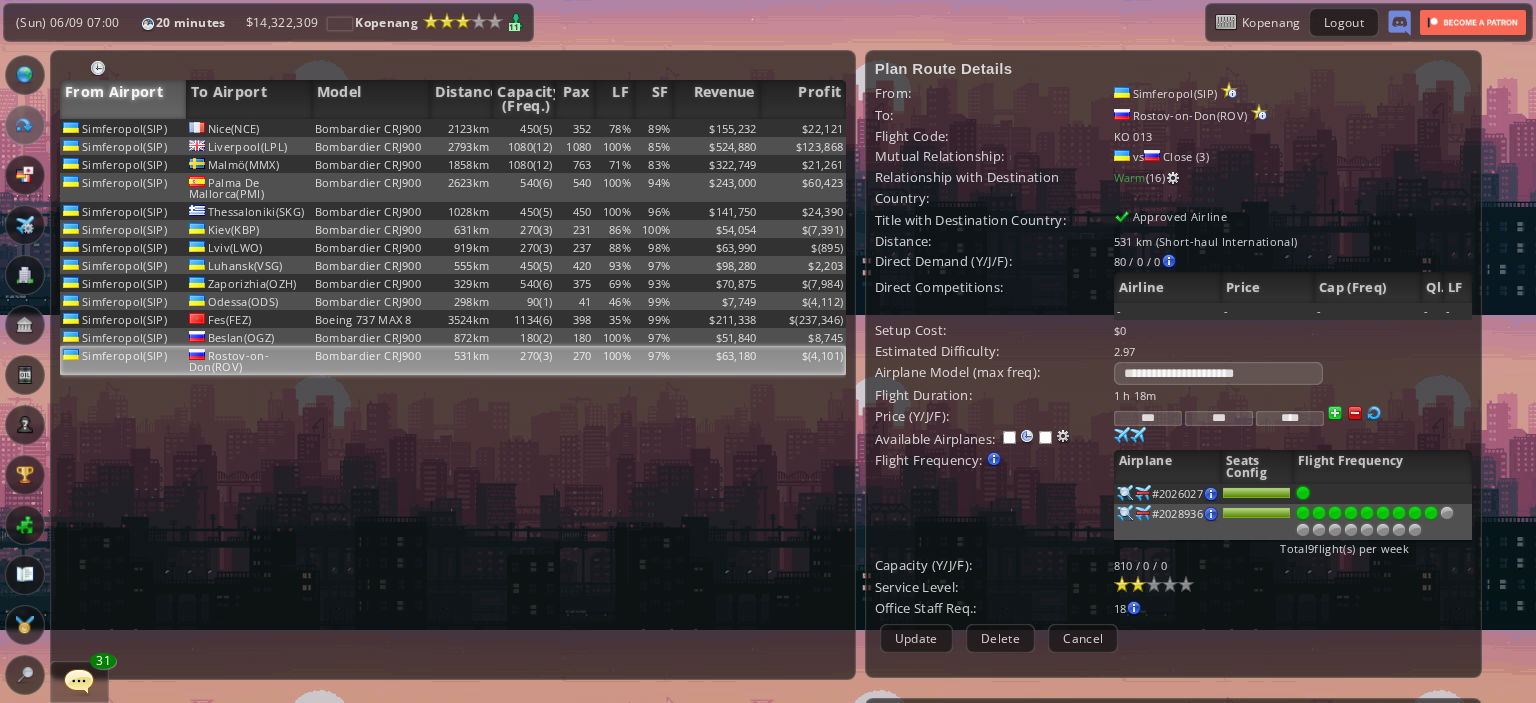 click at bounding box center [1431, 513] 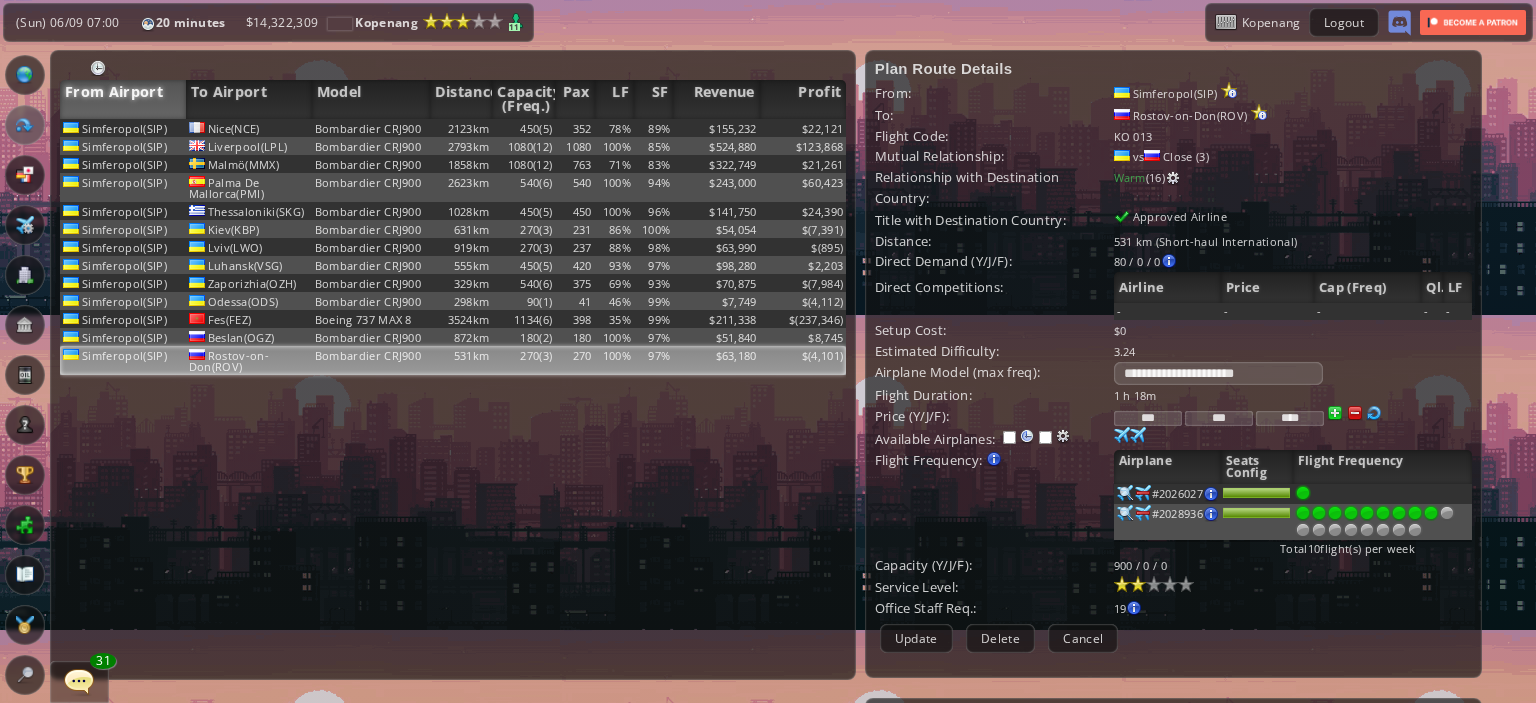 click on "Plan Route Details
From:
[CITY]([CODE])
To:
[CITY]([CODE])
Flight Code:
KO 013
Mutual Relationship:
vs  Close (3)
Relationship with Destination Country:
Warm (16)
Title with Destination Country:
Approved Airline
Distance:
531 km (Short-haul International)
Direct Demand (Y/J/F):
80 / 0 / 0
[CITY]([CODE])
Business PAX :  39 / 0 / 0" at bounding box center [1173, 359] 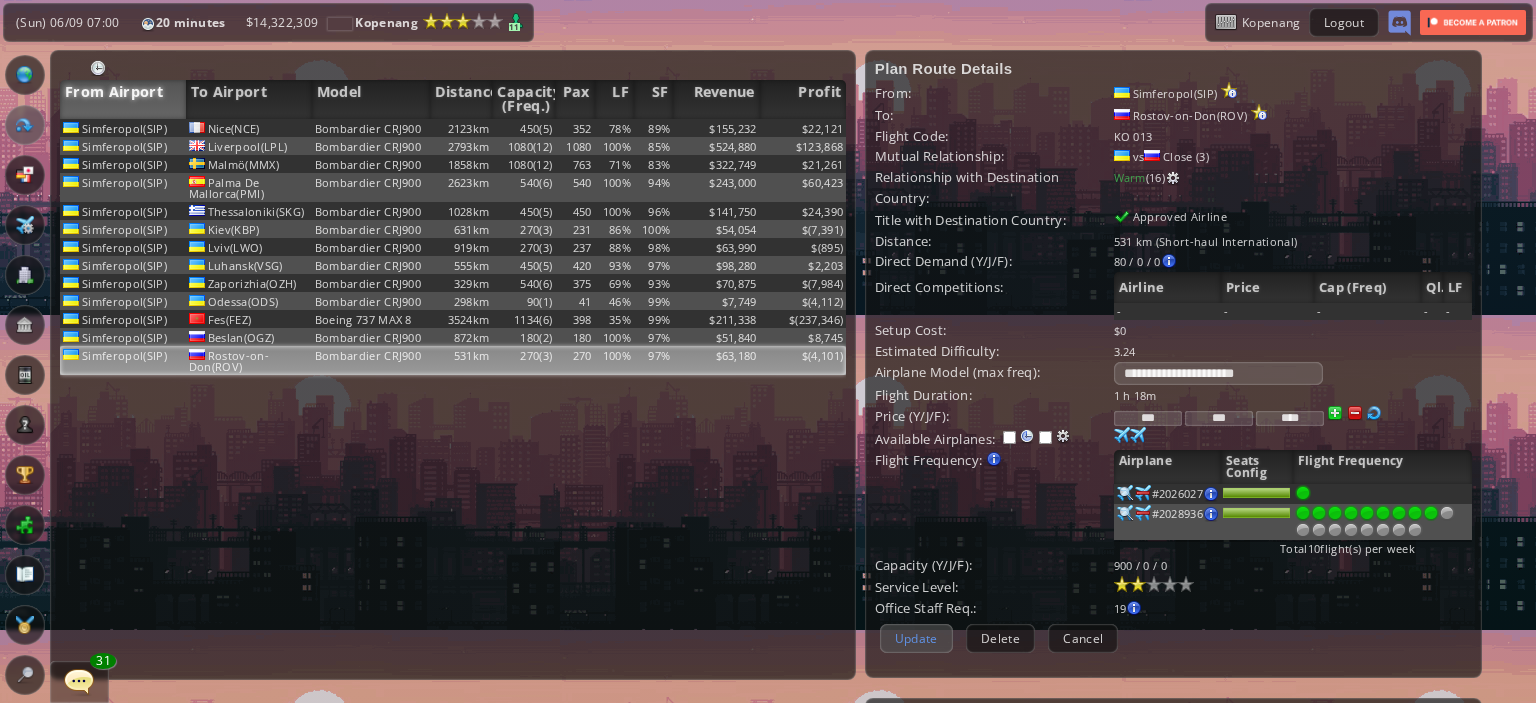 click on "Update" at bounding box center [916, 638] 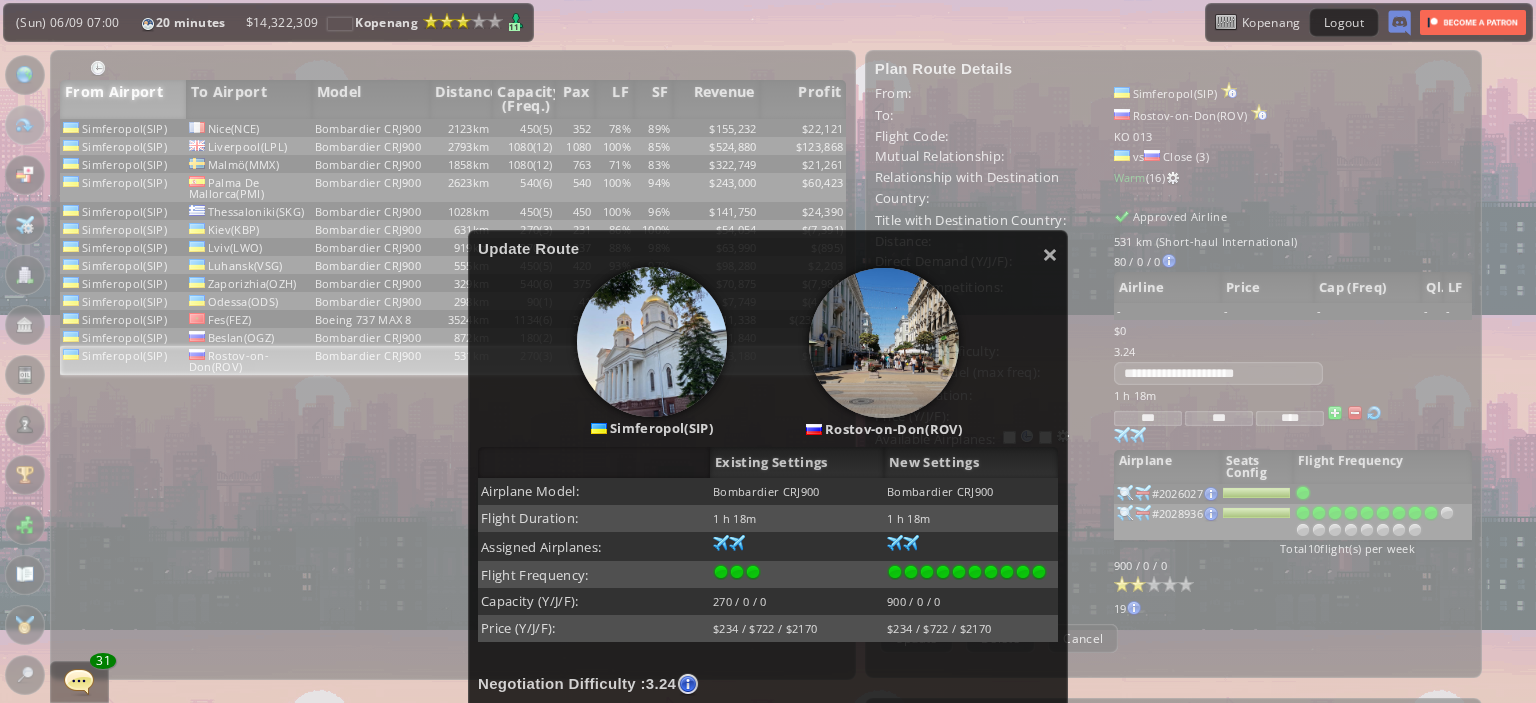 scroll, scrollTop: 509, scrollLeft: 0, axis: vertical 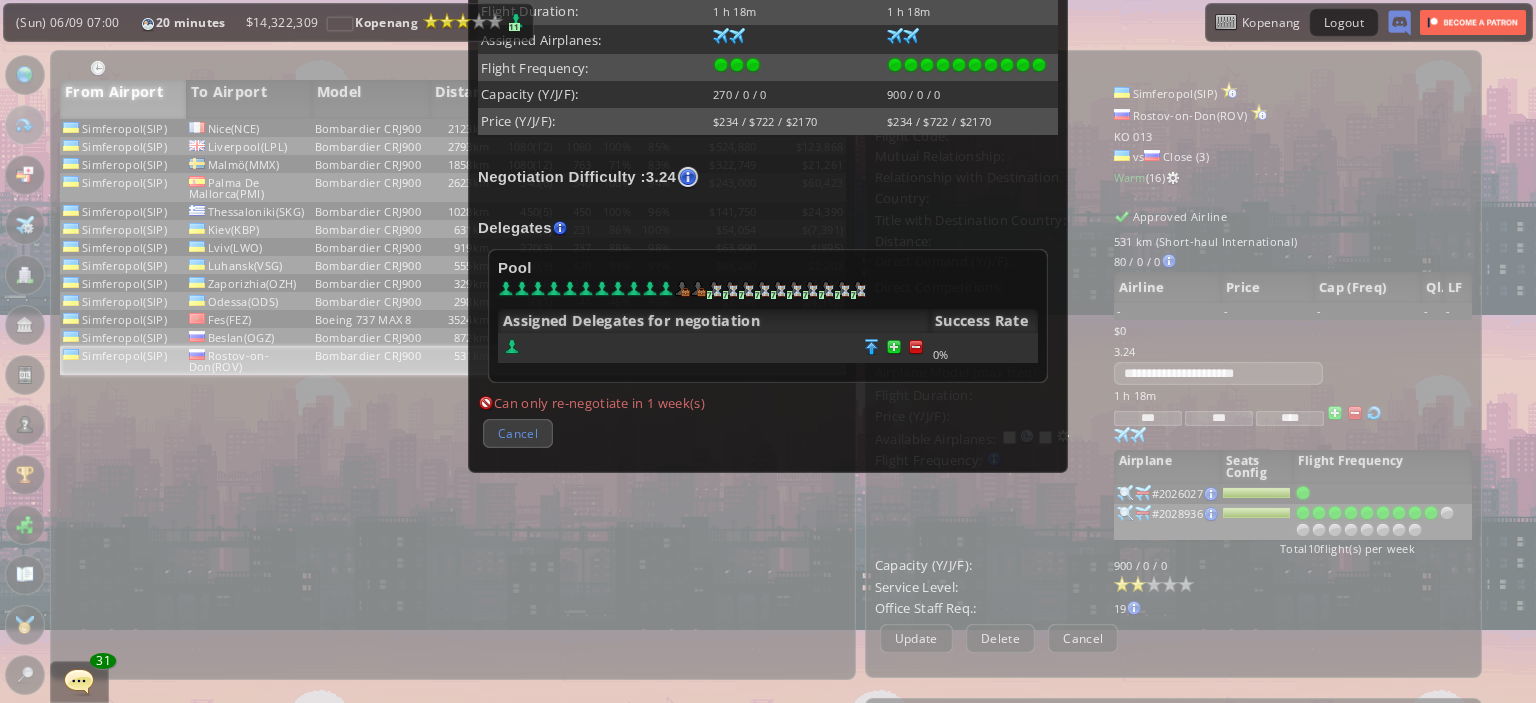 click on "Cancel" at bounding box center [518, 433] 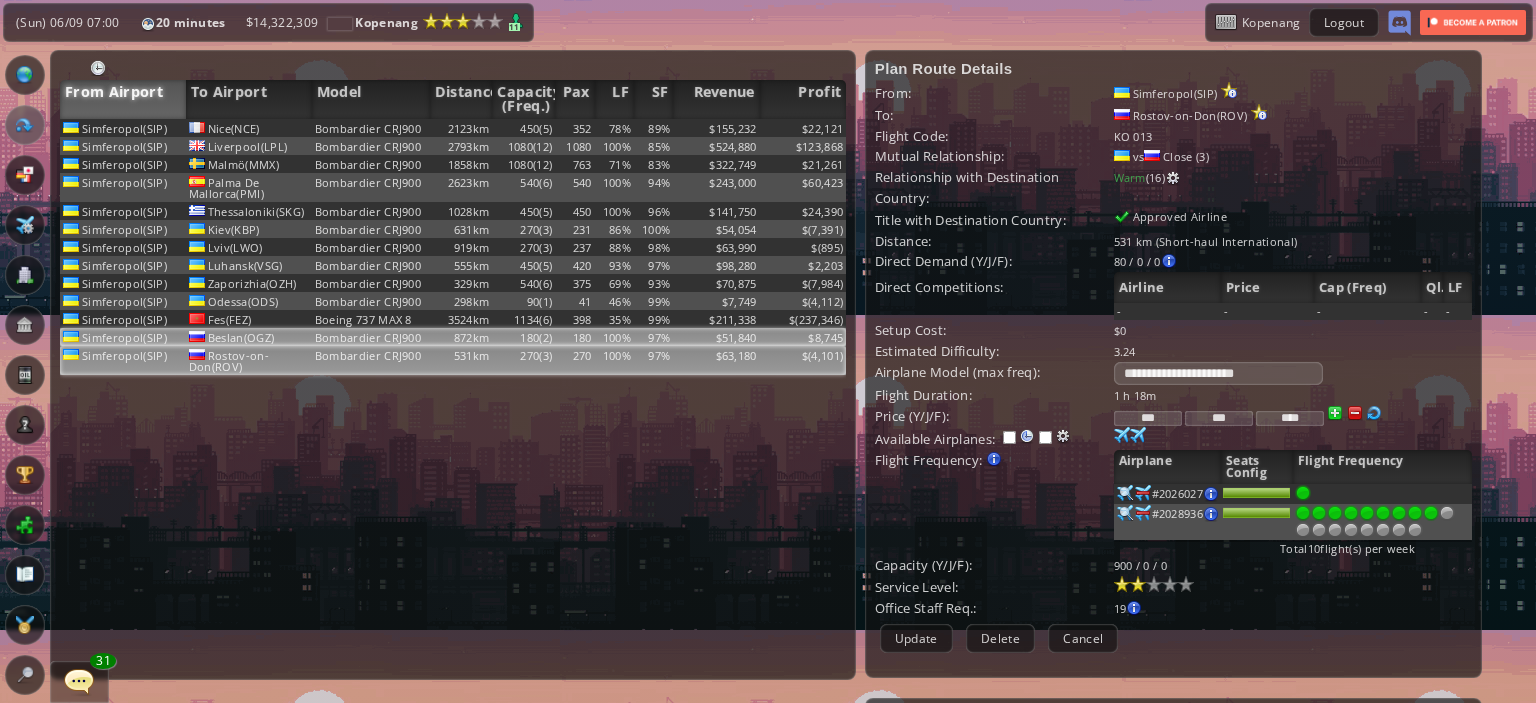 click on "100%" at bounding box center (614, 128) 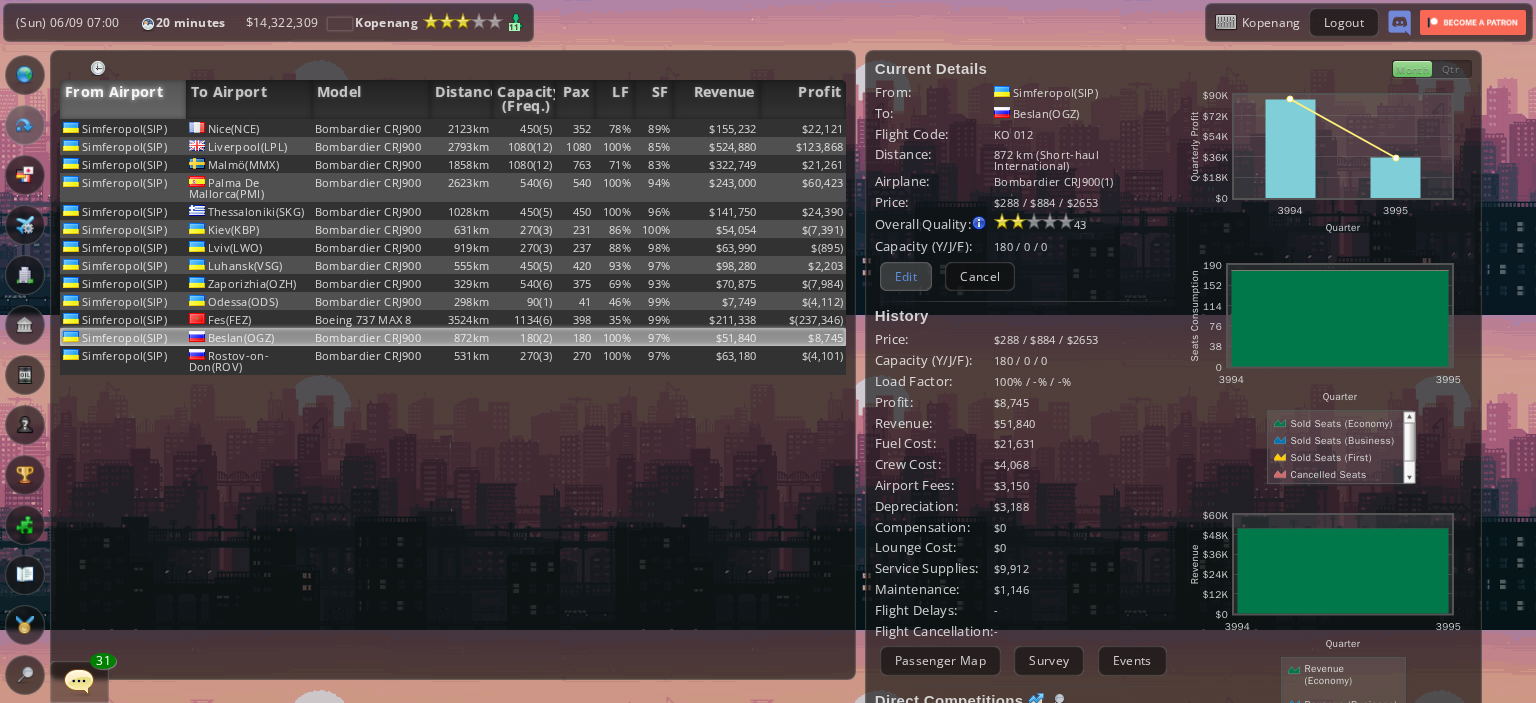click on "Edit" at bounding box center [906, 276] 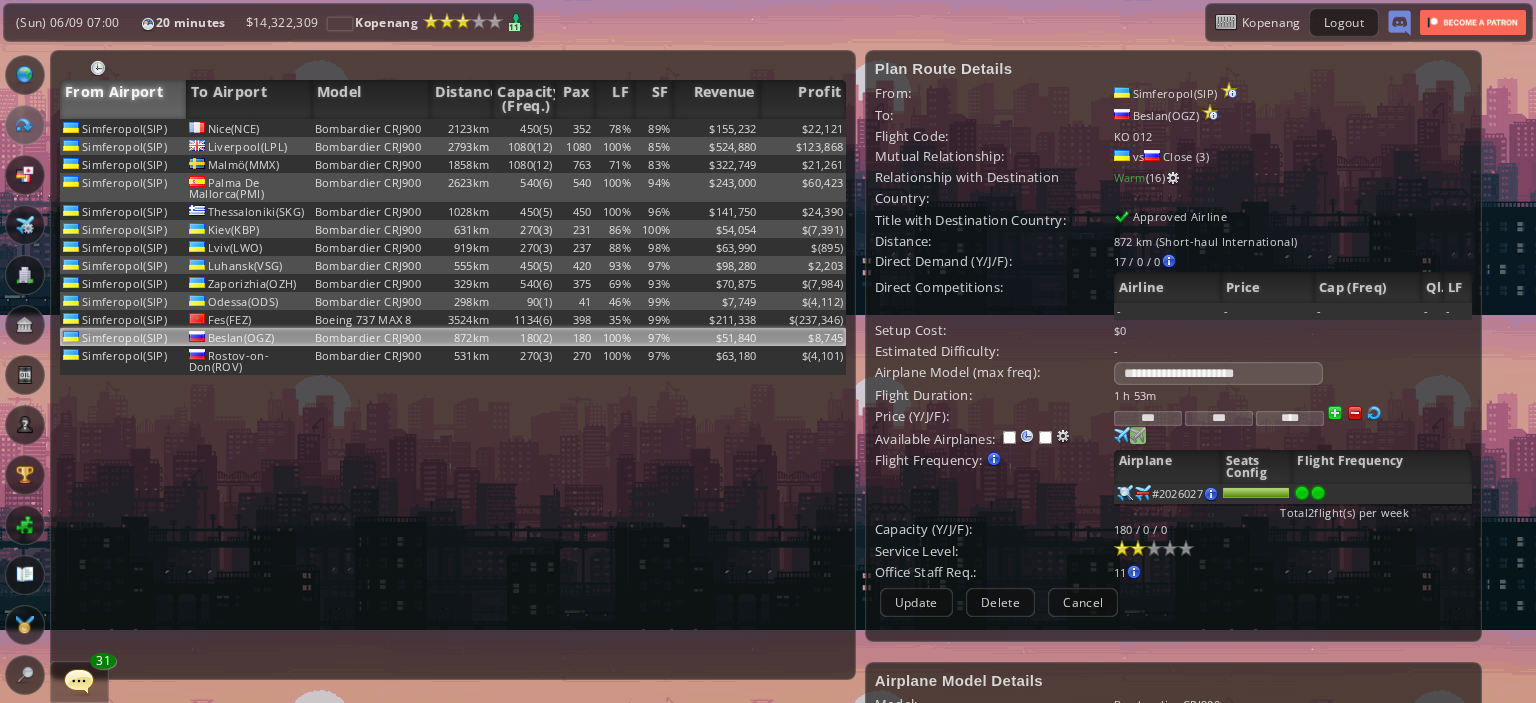 click at bounding box center [1122, 435] 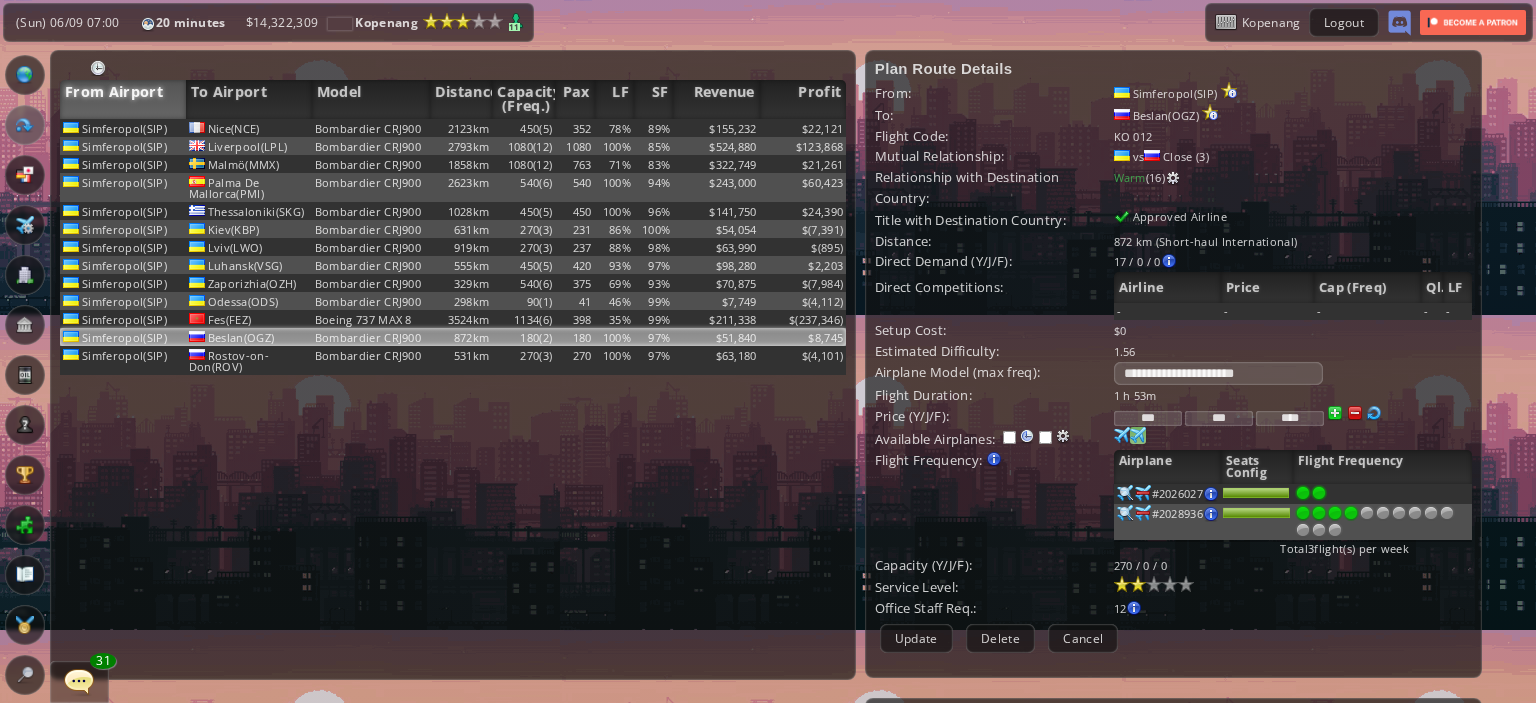 click at bounding box center (1351, 513) 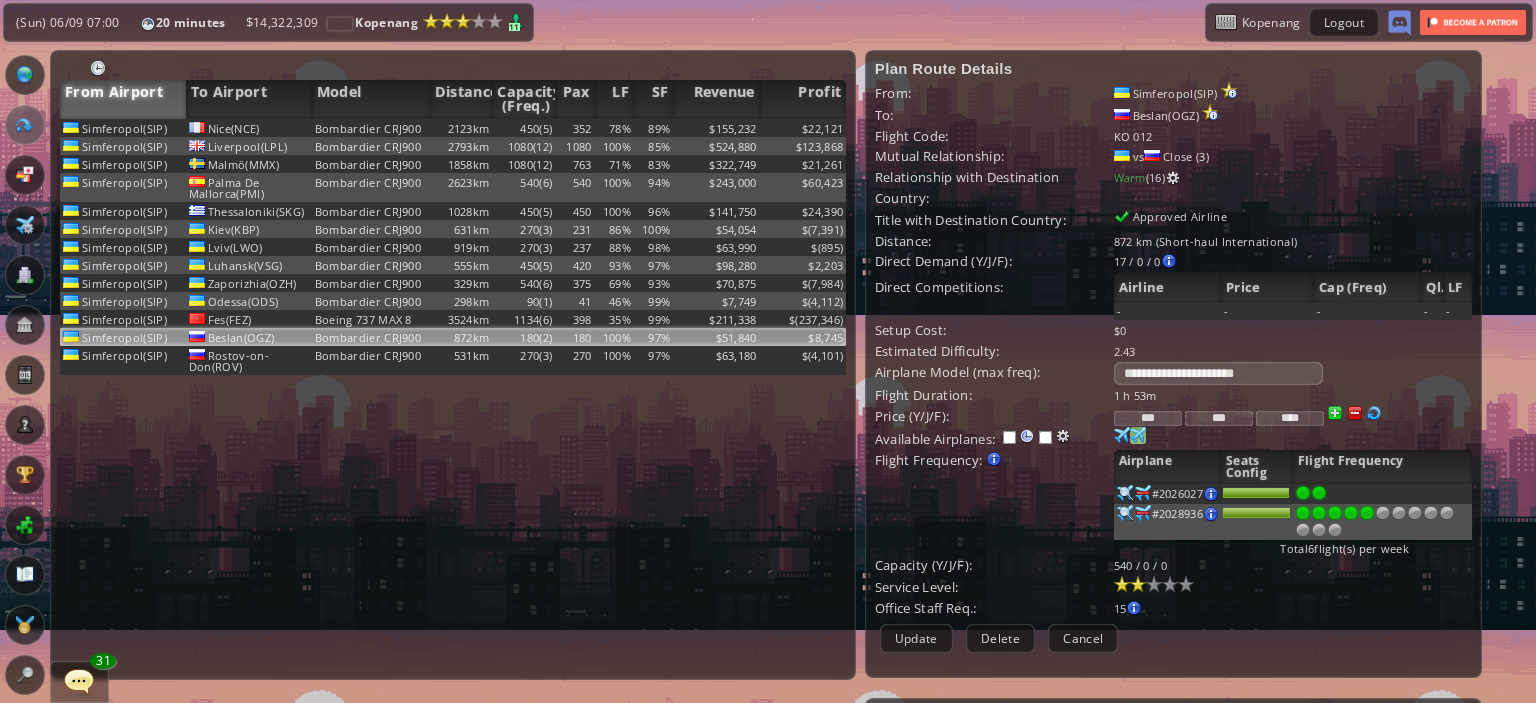 click at bounding box center (1367, 513) 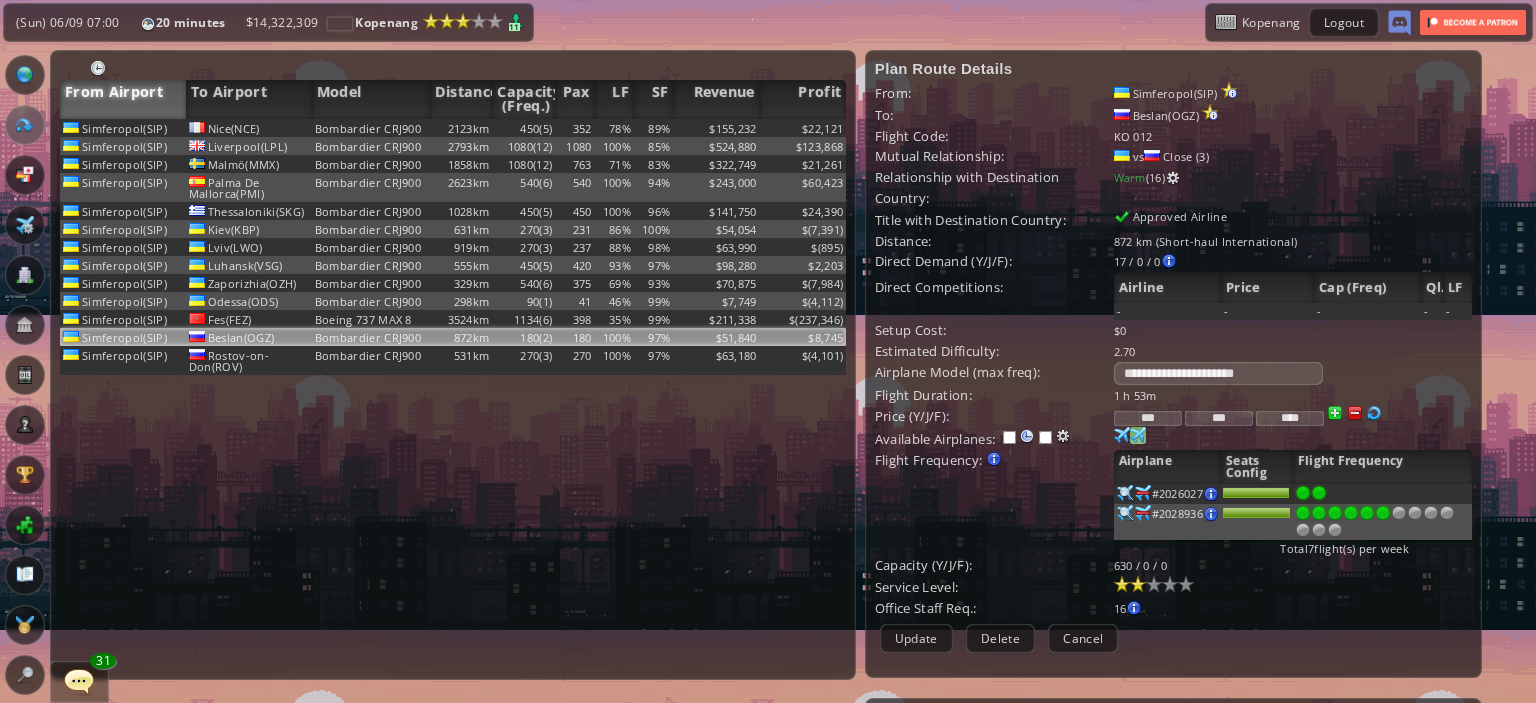 click at bounding box center (1383, 513) 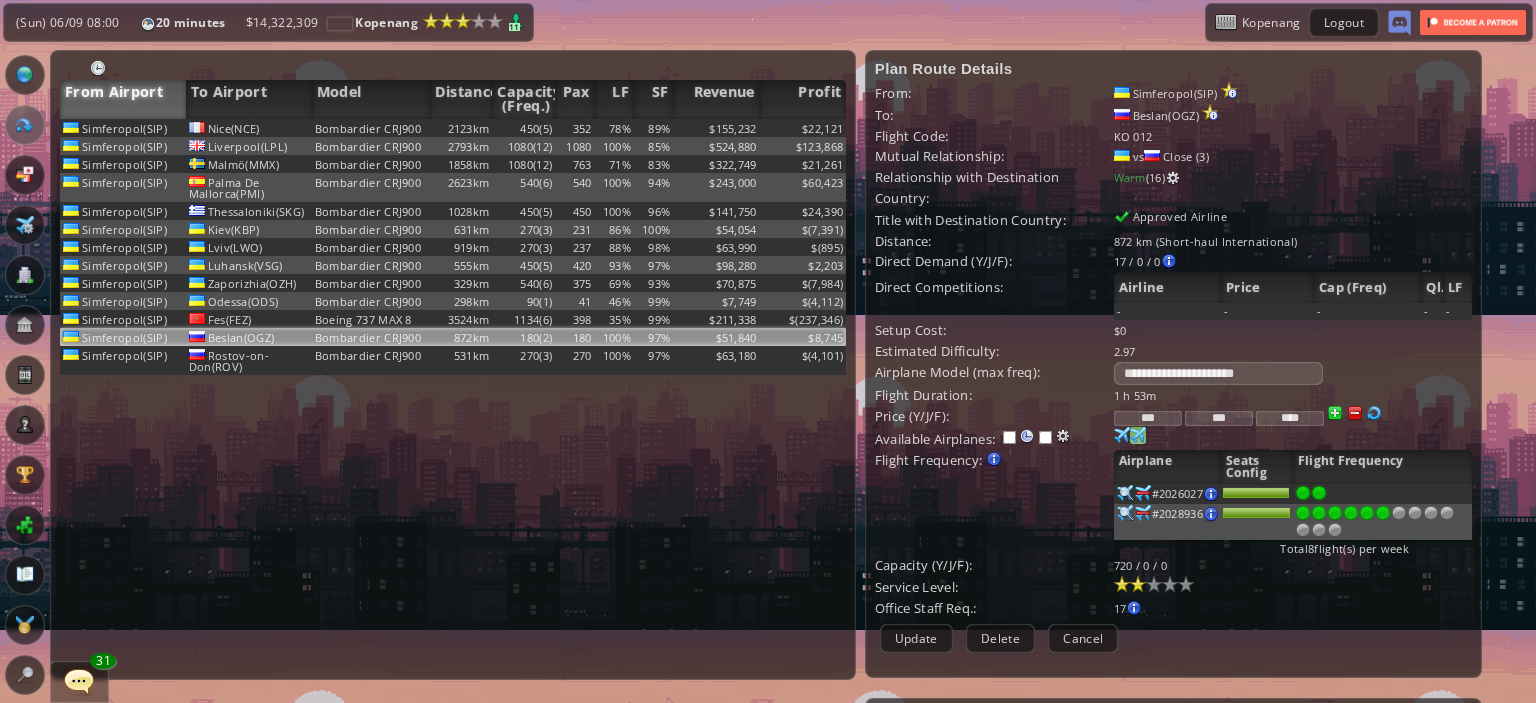 click on "Plan Route Details
From:
[CITY]([CODE])
To:
[CITY]([CODE])
Flight Code:
KO 012
Mutual Relationship:
vs  Close (3)
Relationship with Destination Country:
Warm (16)
Title with Destination Country:
Approved Airline
Distance:
872 km (Short-haul International)
Direct Demand (Y/J/F):
17 / 0 / 0
[CITY]([CODE])
Business PAX :  9 / 0 / 0
Airline" at bounding box center (1173, 359) 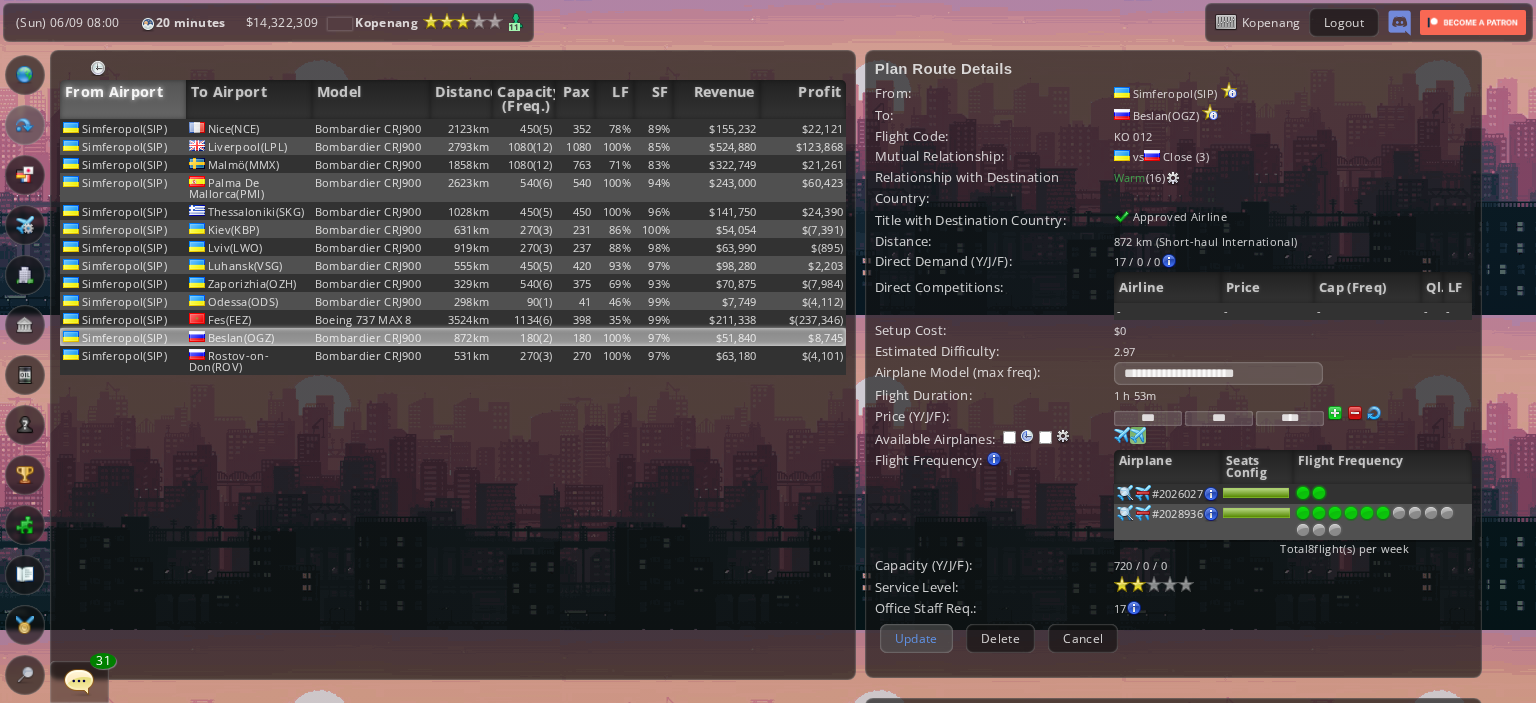 click on "Update" at bounding box center [916, 638] 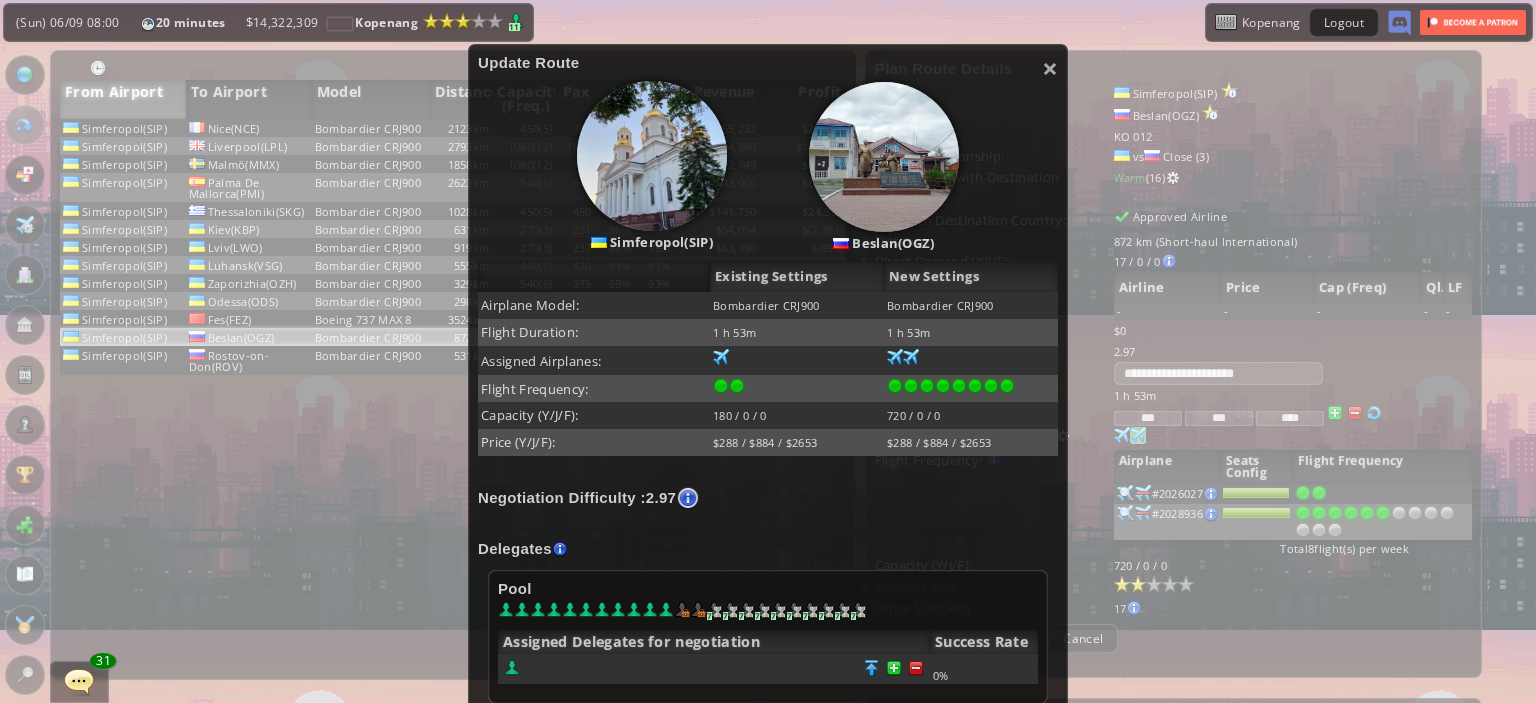 scroll, scrollTop: 490, scrollLeft: 0, axis: vertical 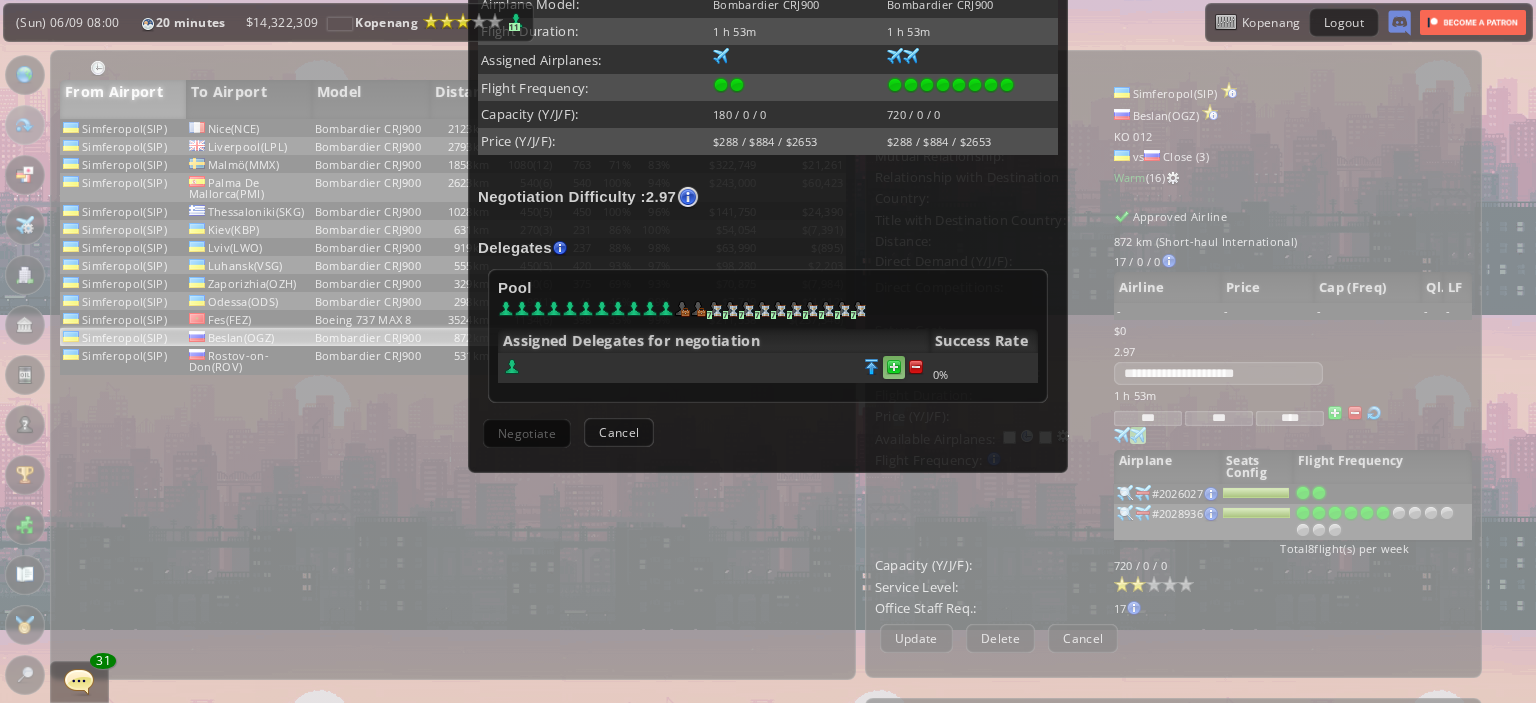click at bounding box center [916, 367] 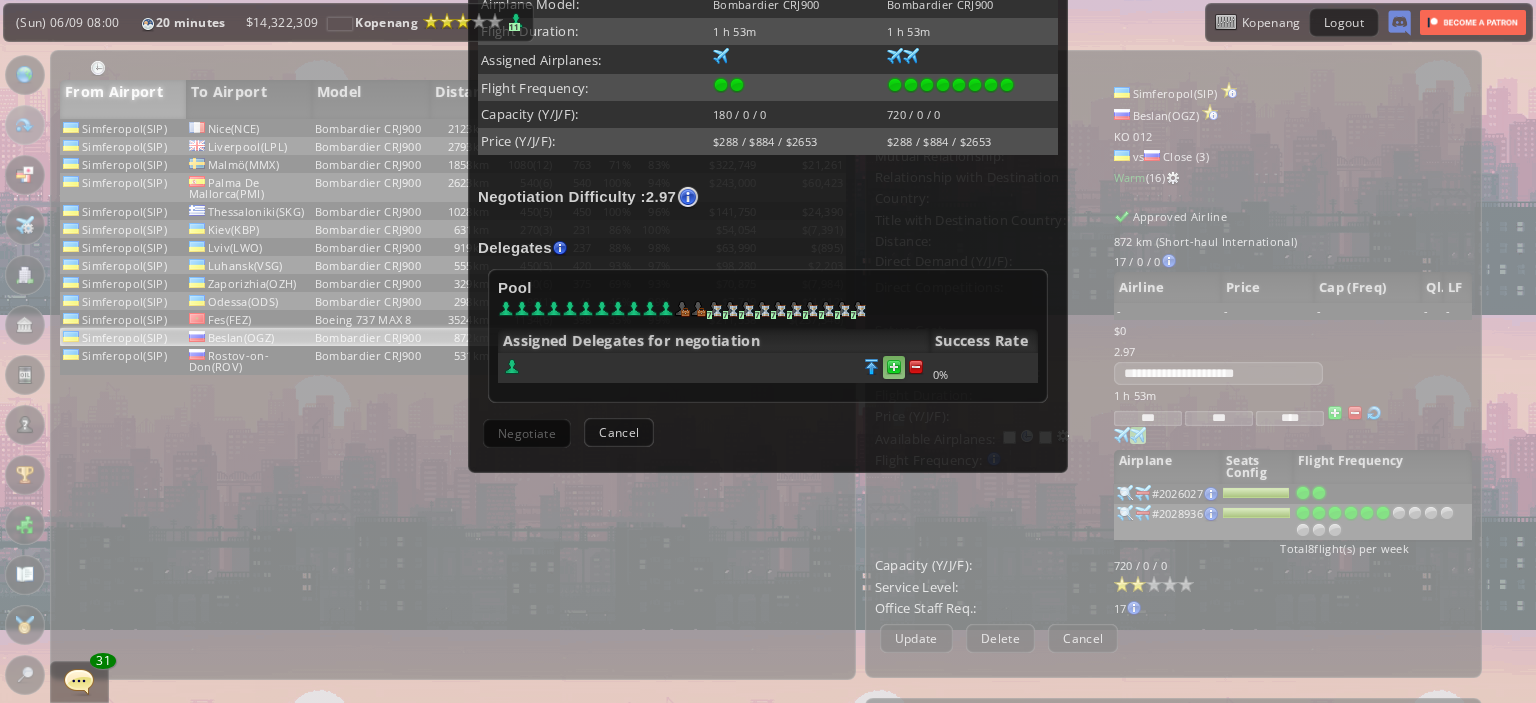 click at bounding box center [916, 367] 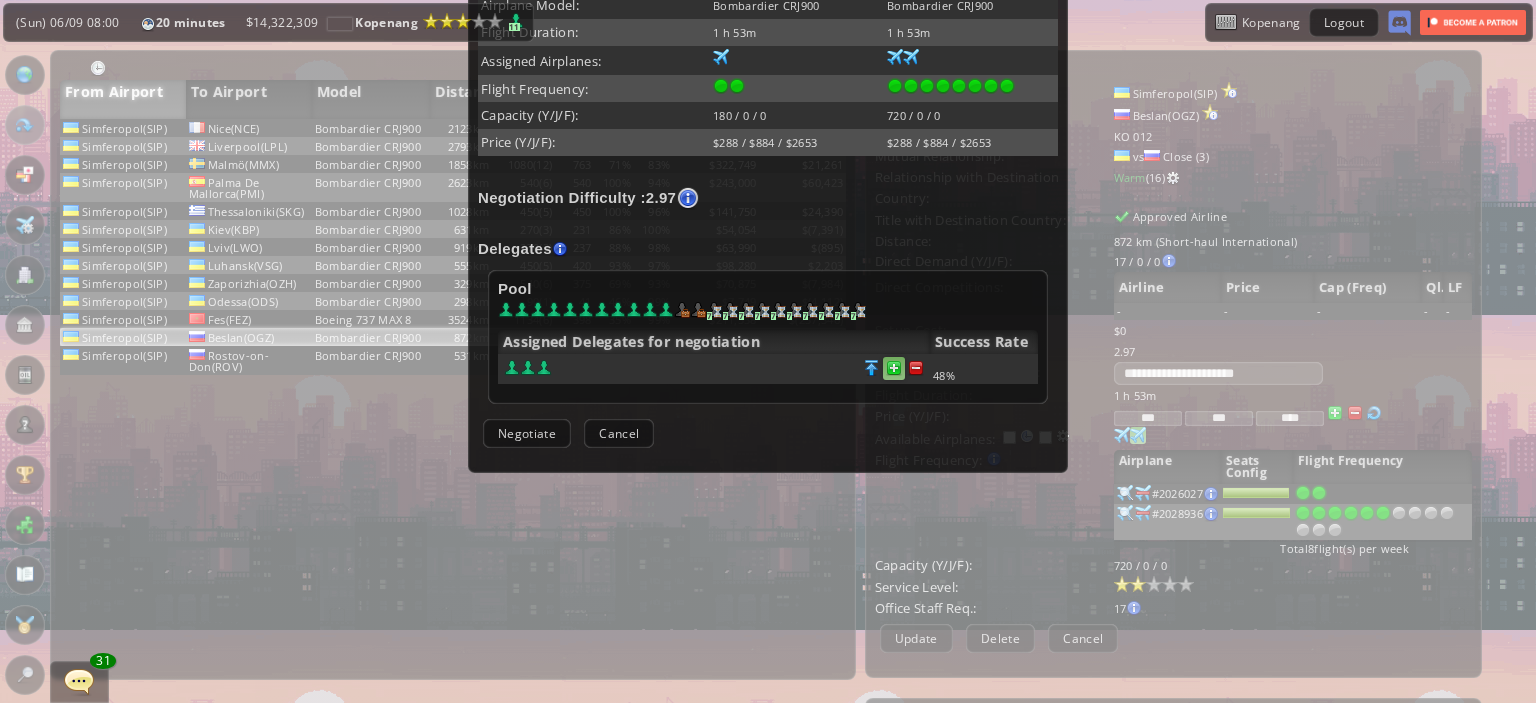 scroll, scrollTop: 488, scrollLeft: 0, axis: vertical 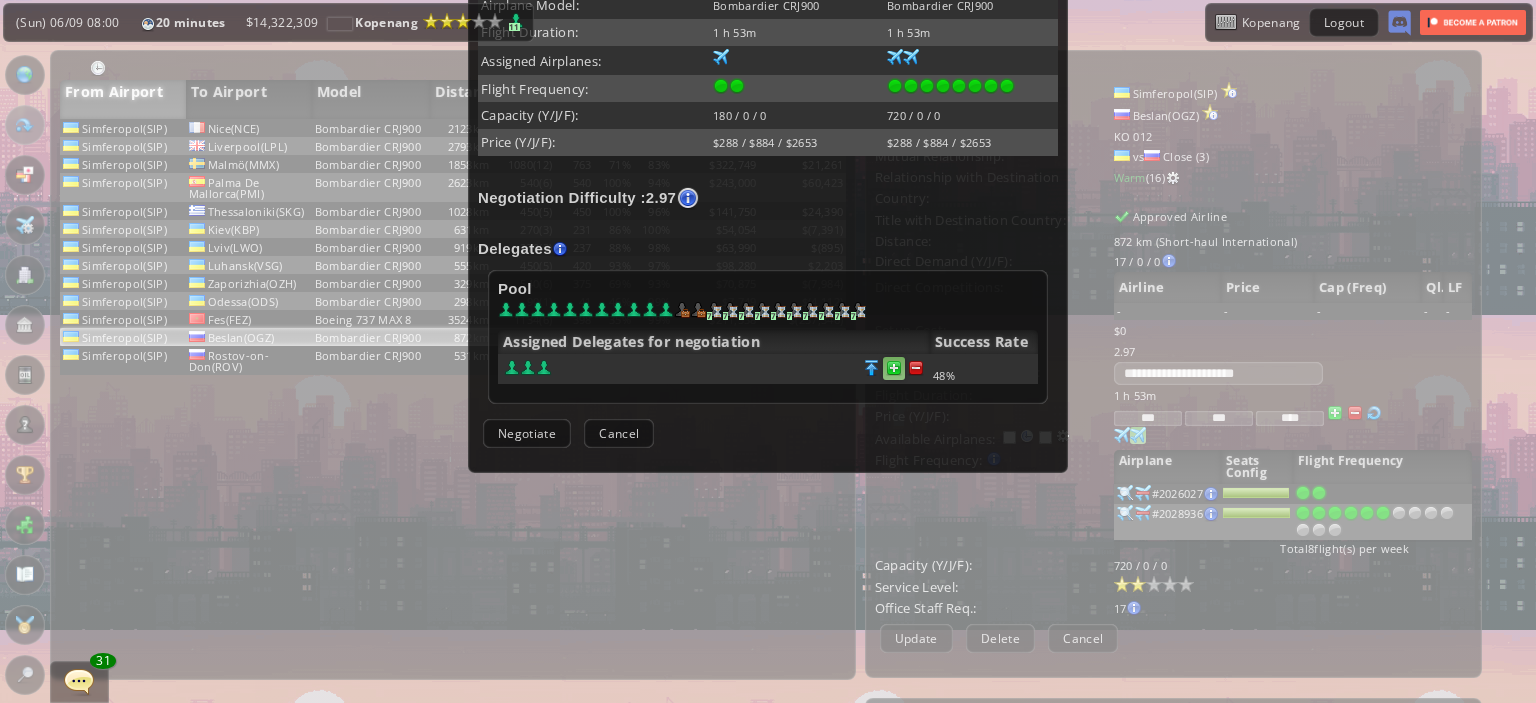 click at bounding box center [916, 368] 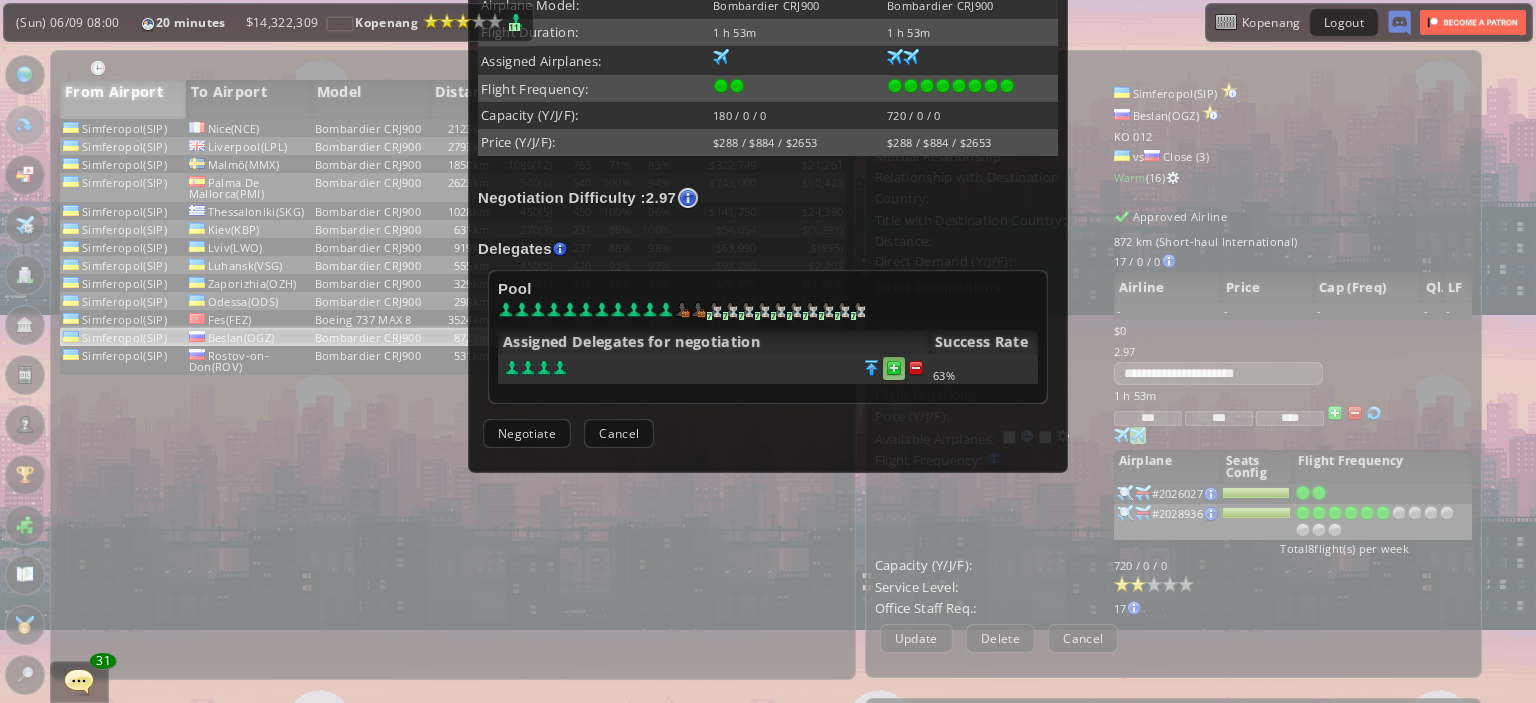 click at bounding box center [916, 368] 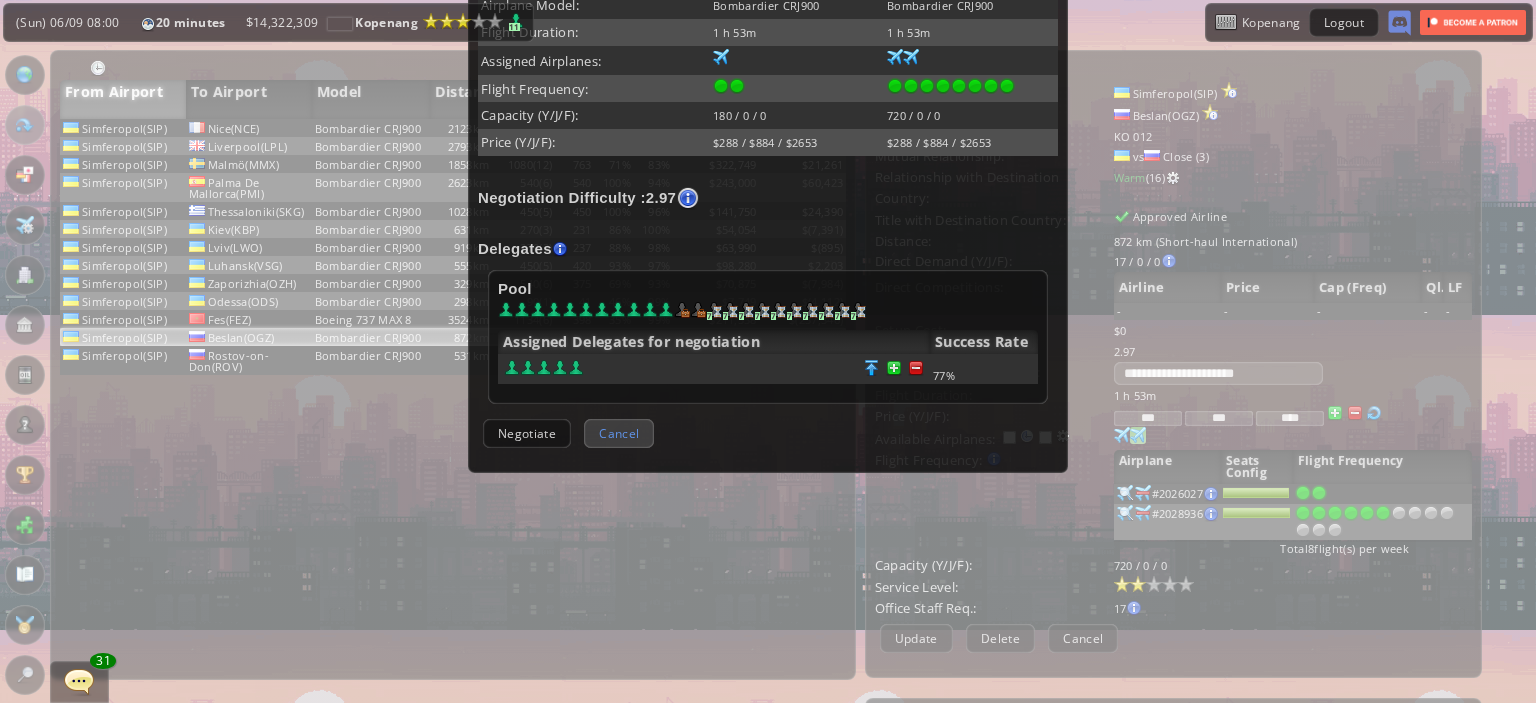 click on "Cancel" at bounding box center [619, 433] 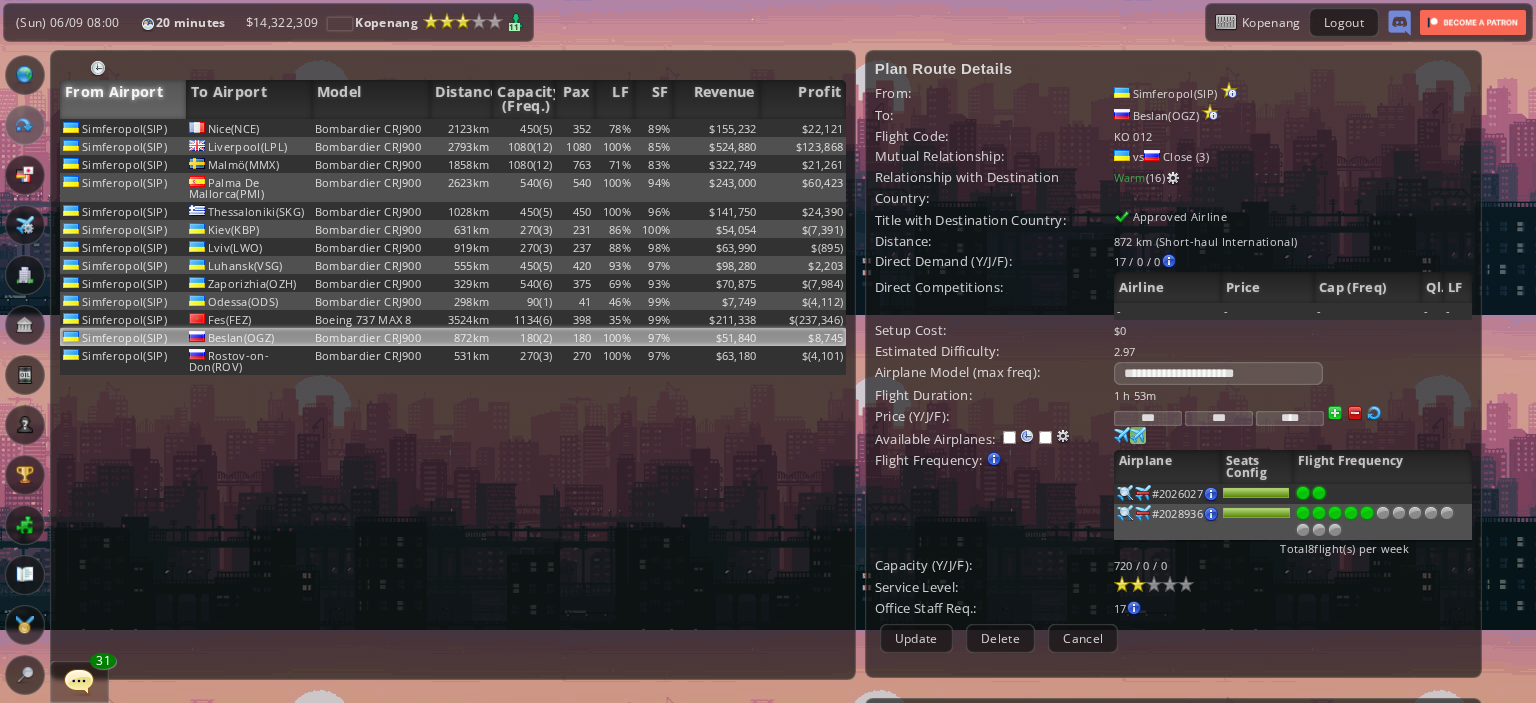 click at bounding box center [1367, 513] 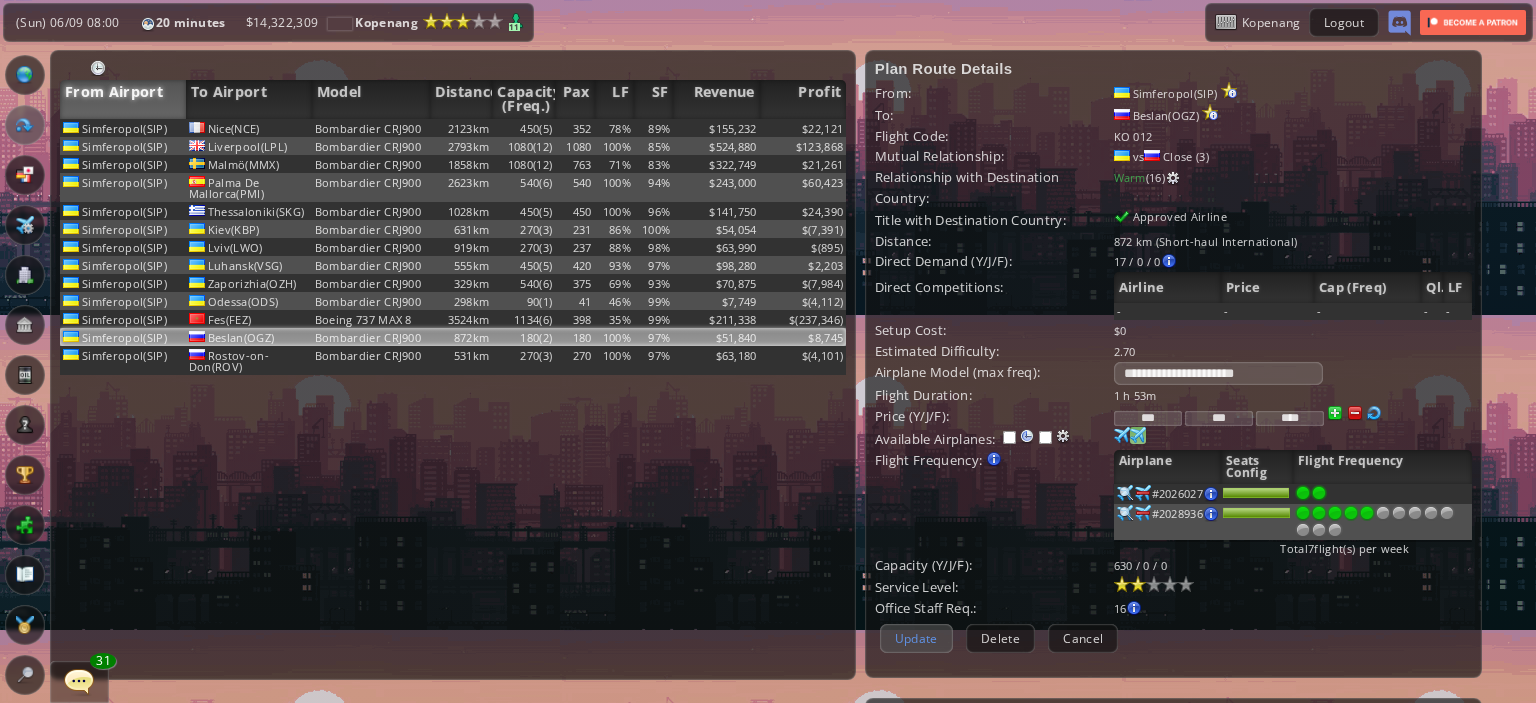 click on "Update" at bounding box center (916, 638) 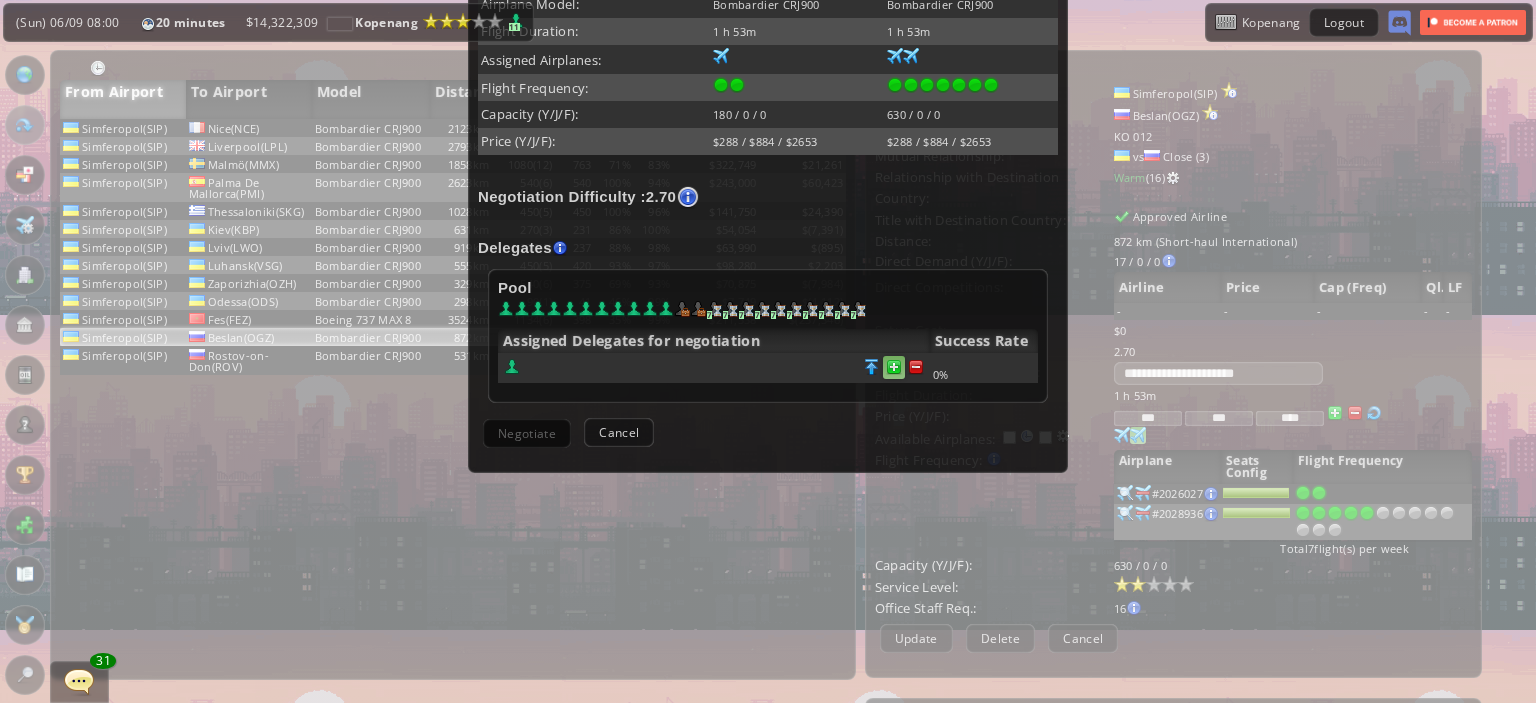 click at bounding box center (916, 367) 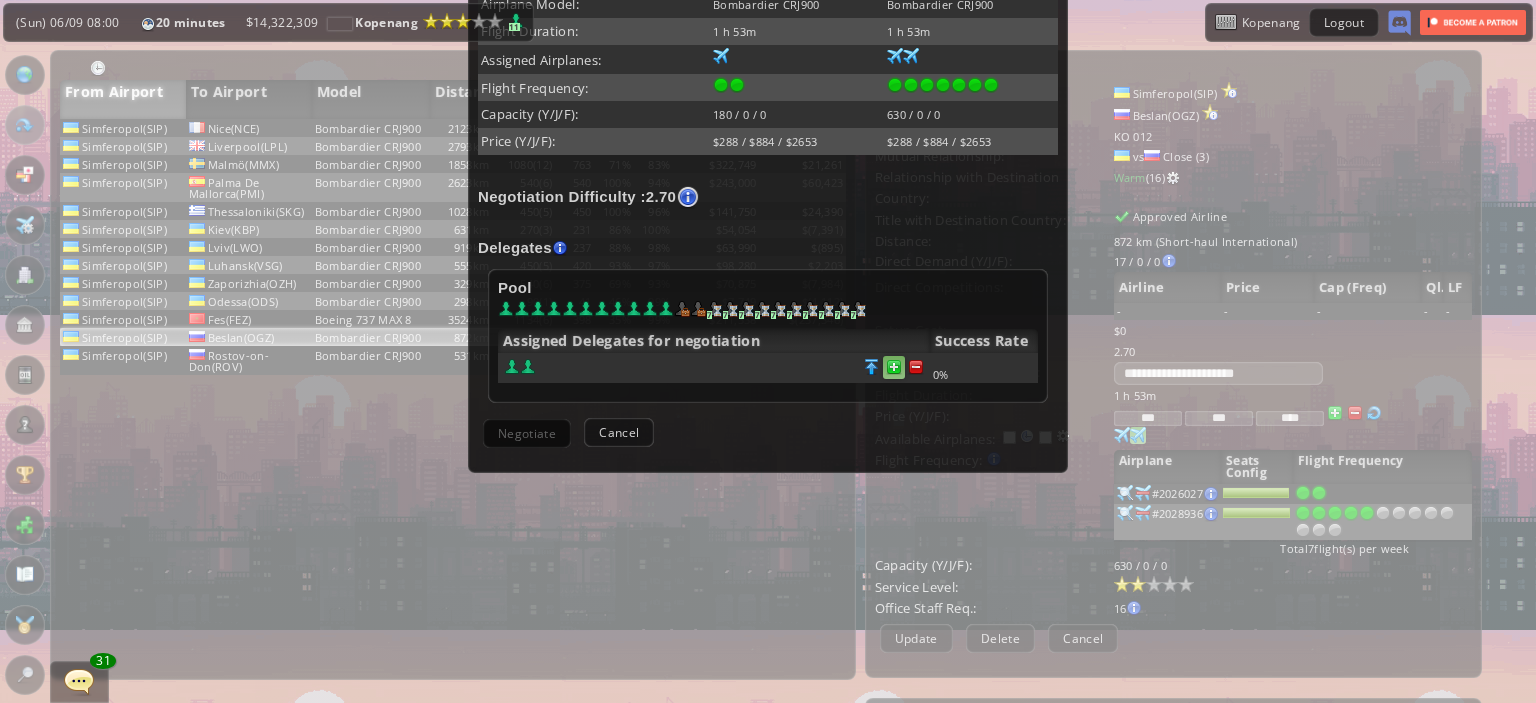 click at bounding box center (916, 367) 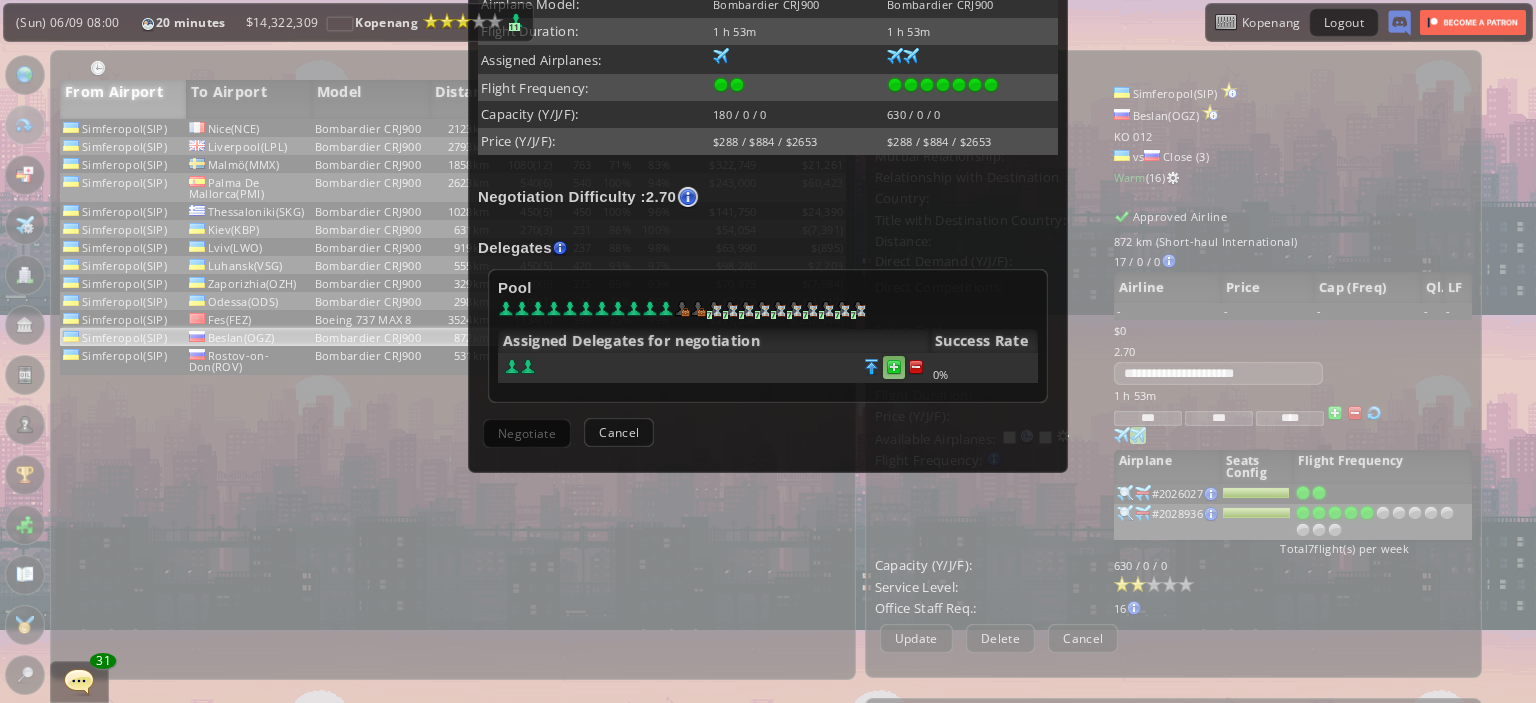 scroll, scrollTop: 488, scrollLeft: 0, axis: vertical 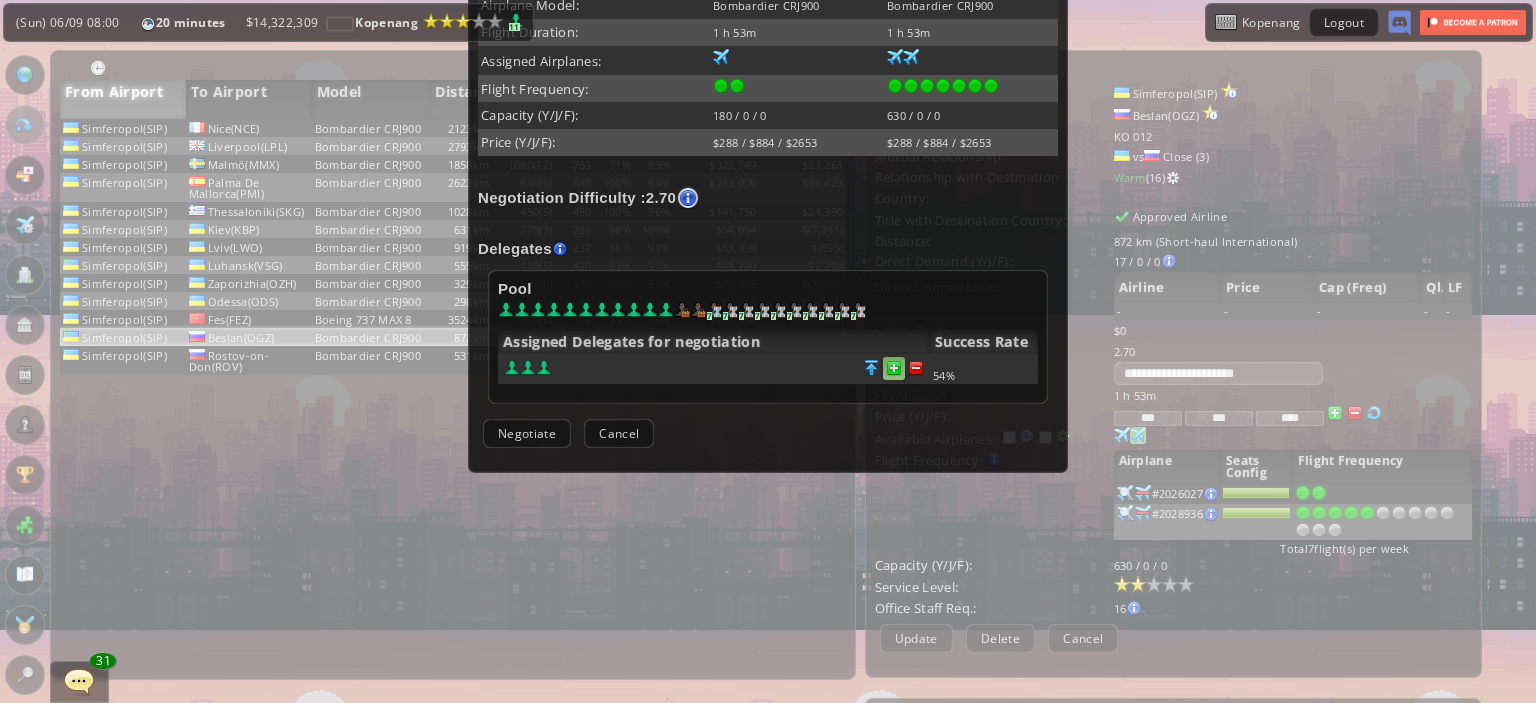 click at bounding box center [916, 368] 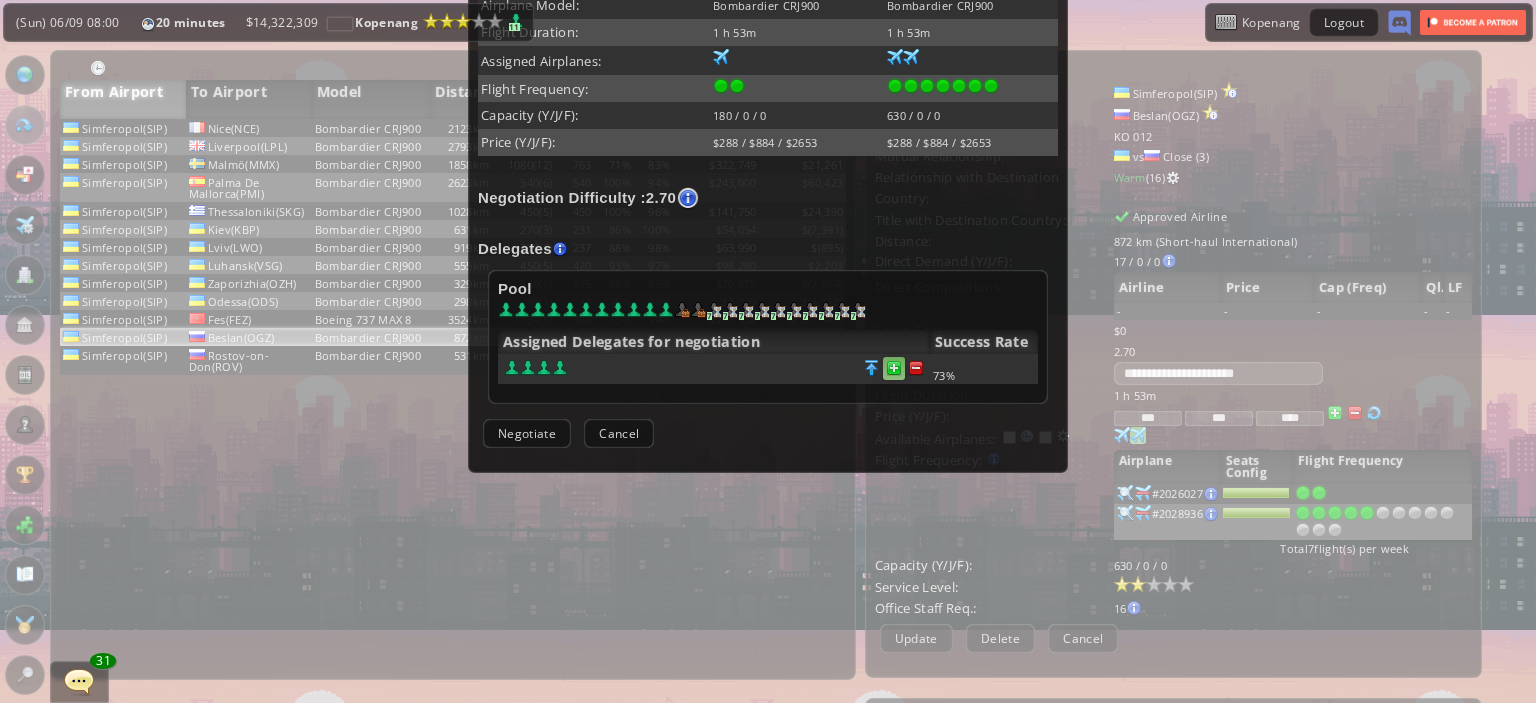 click at bounding box center [916, 368] 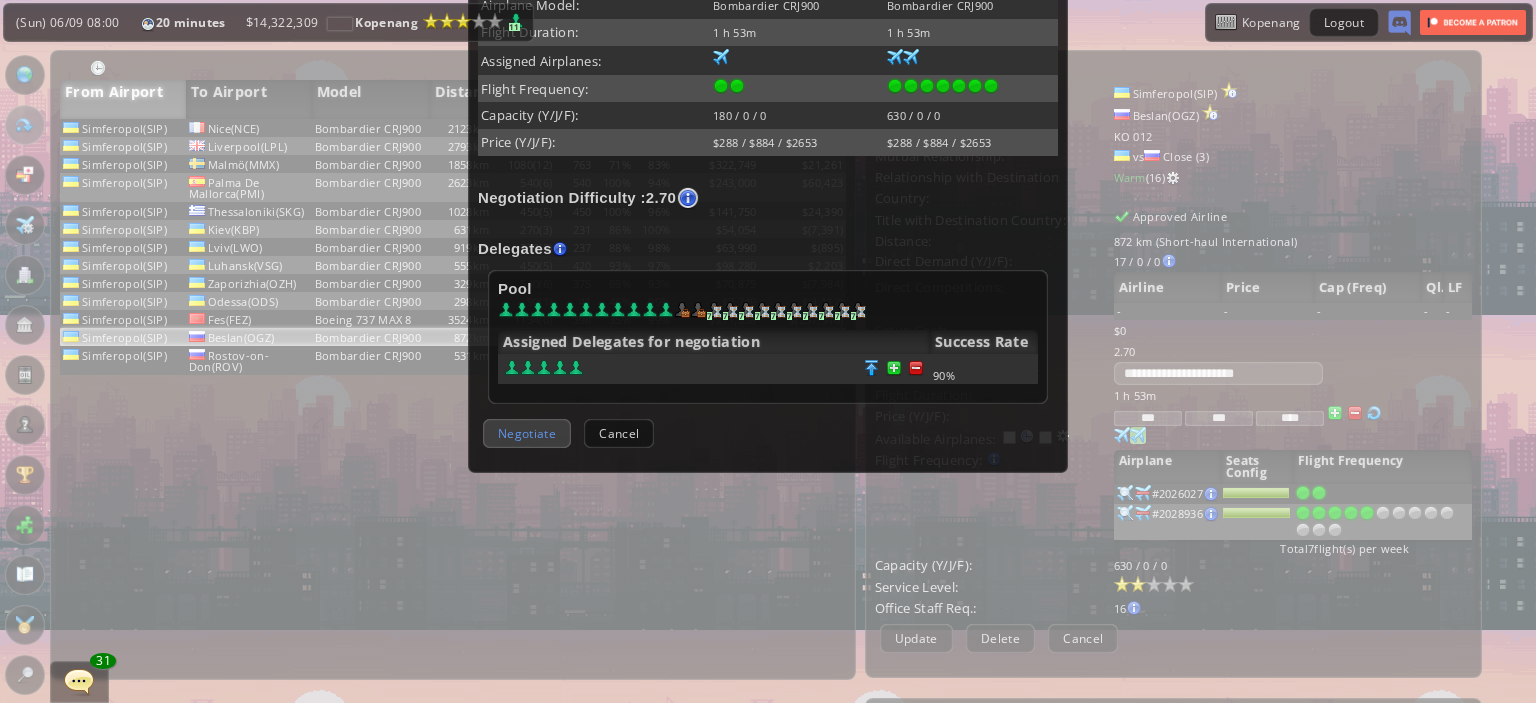 click on "Negotiate" at bounding box center (527, 433) 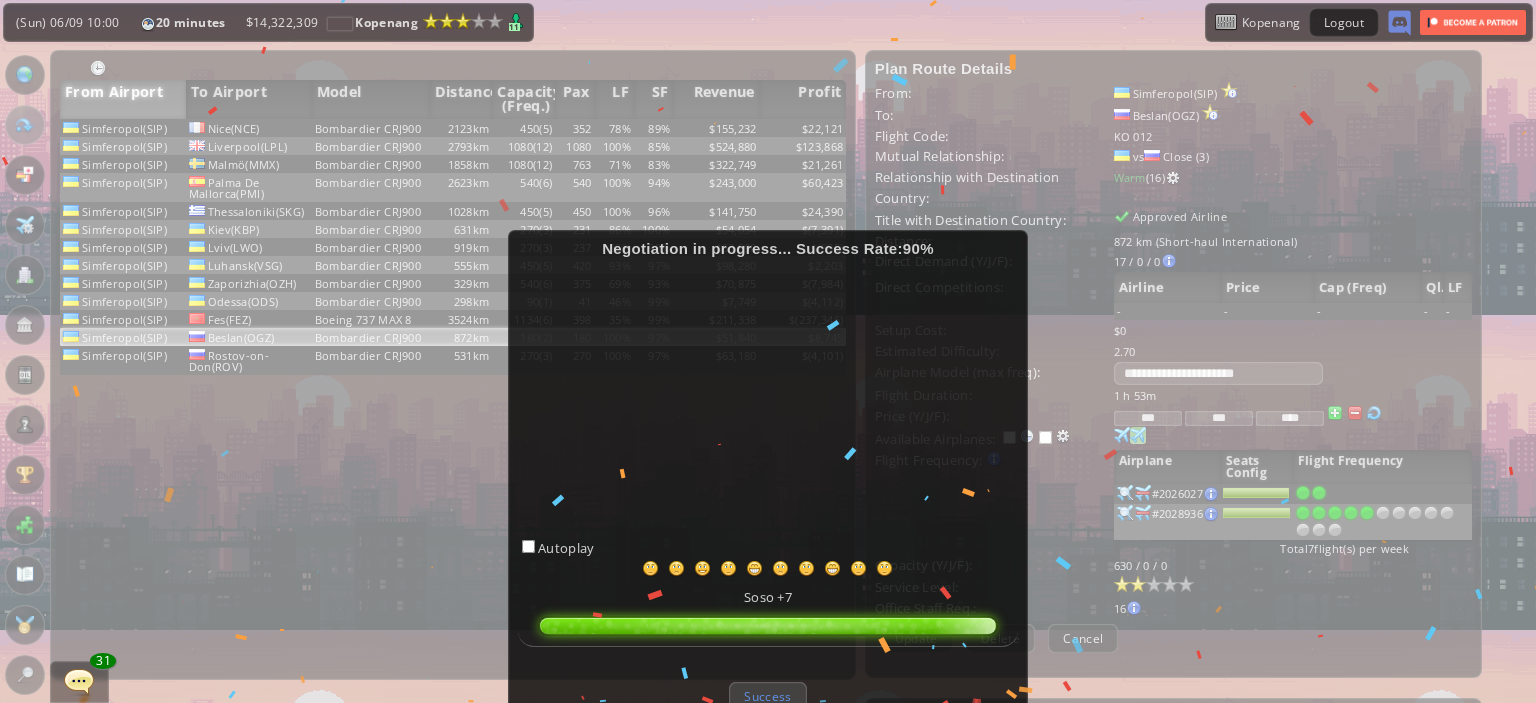 scroll, scrollTop: 90, scrollLeft: 0, axis: vertical 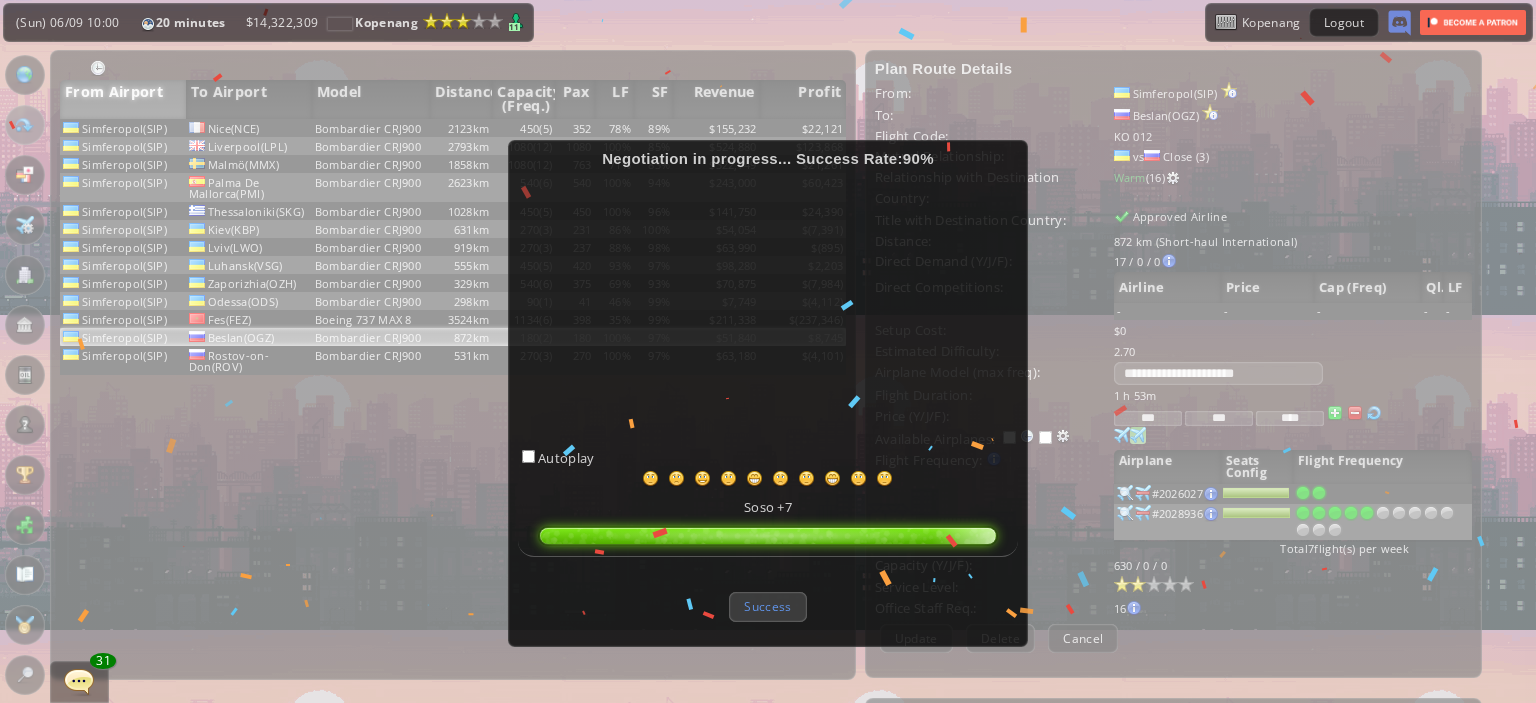 click on "Success" at bounding box center (767, 606) 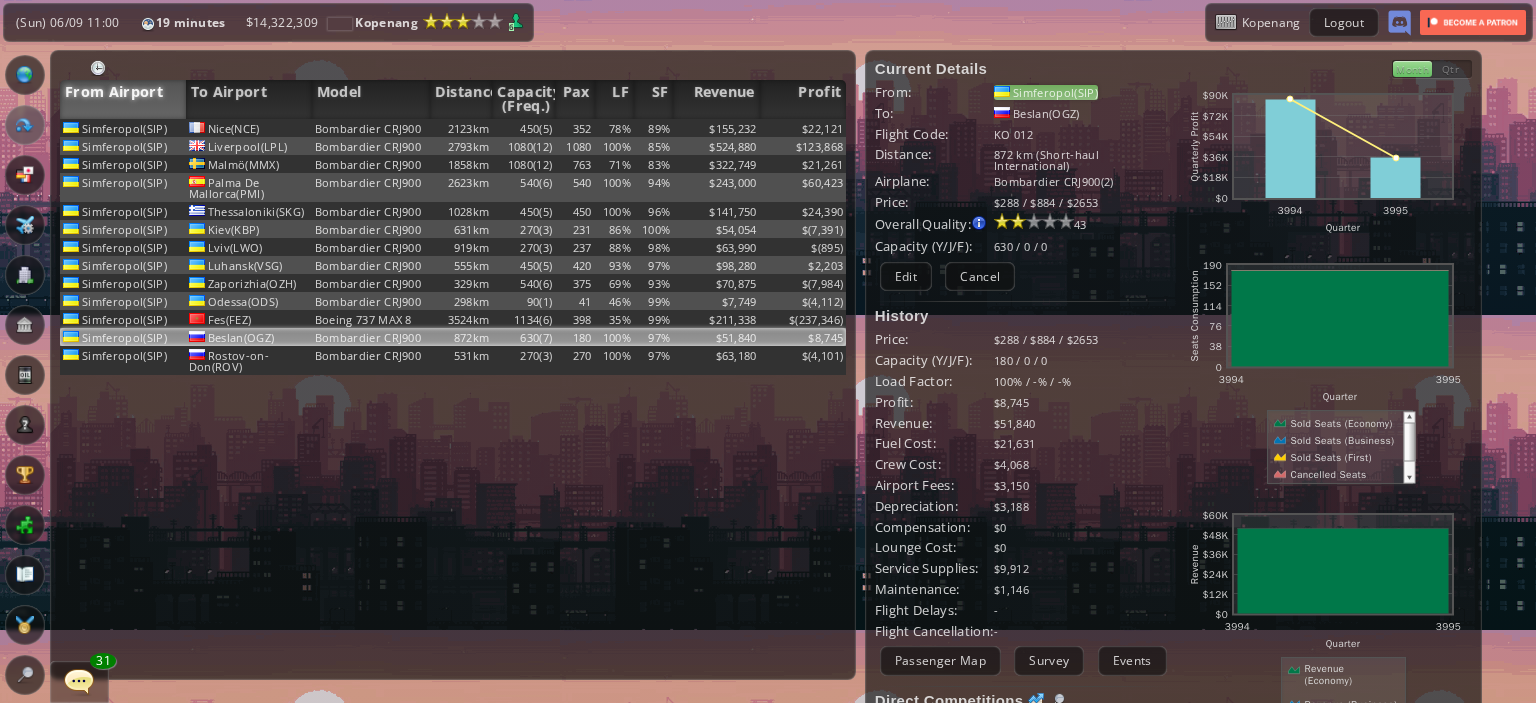 click on "Simferopol(SIP)" at bounding box center [1046, 92] 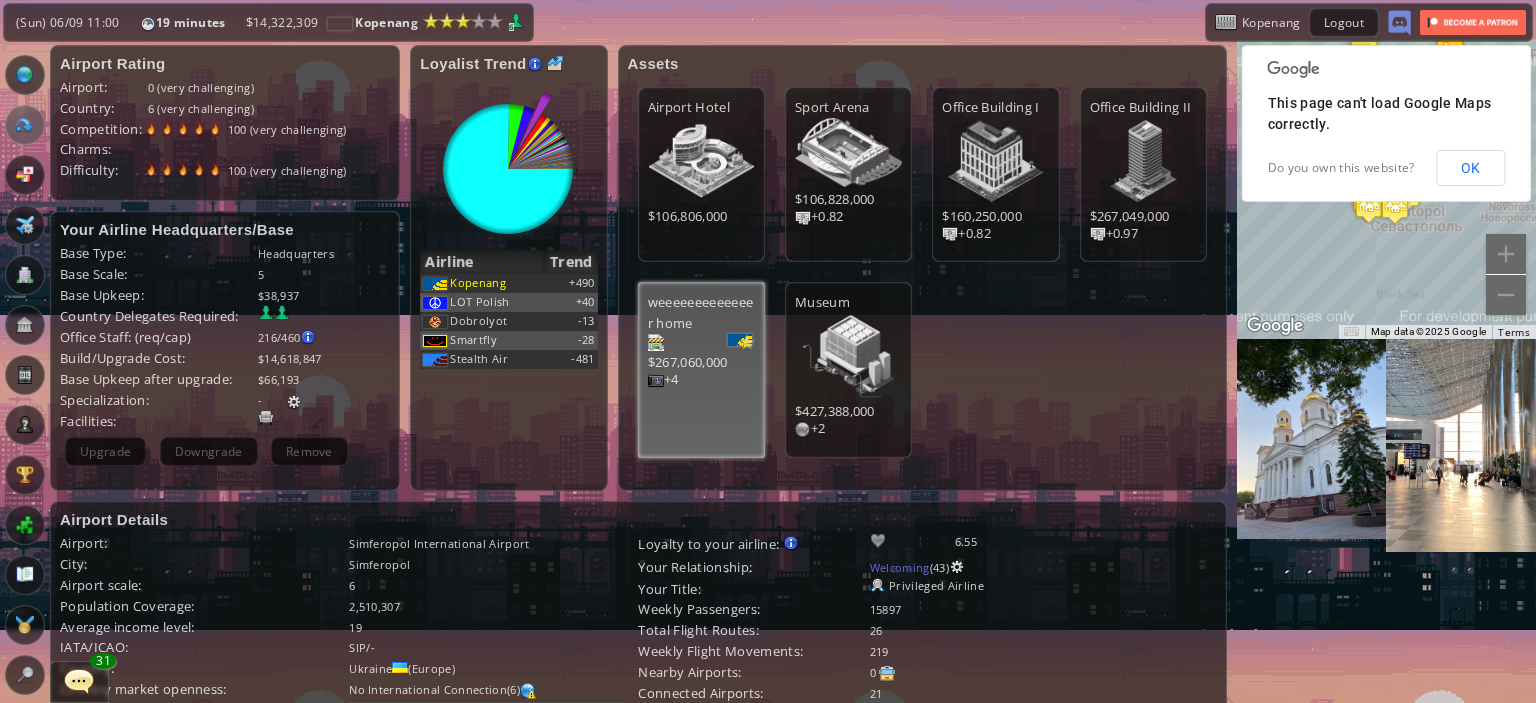 scroll, scrollTop: 24, scrollLeft: 0, axis: vertical 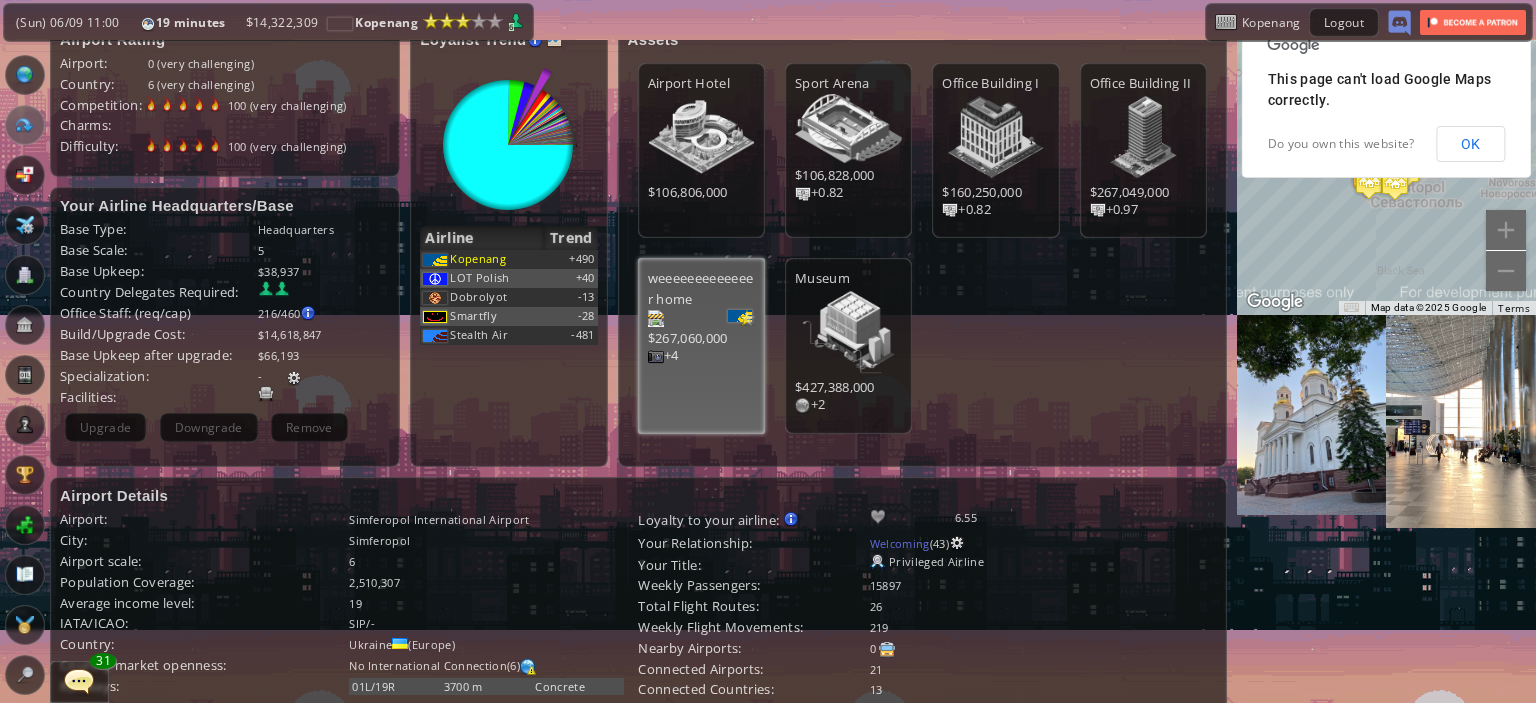 click on "weeeeeeeeeeeee r home" at bounding box center (701, 289) 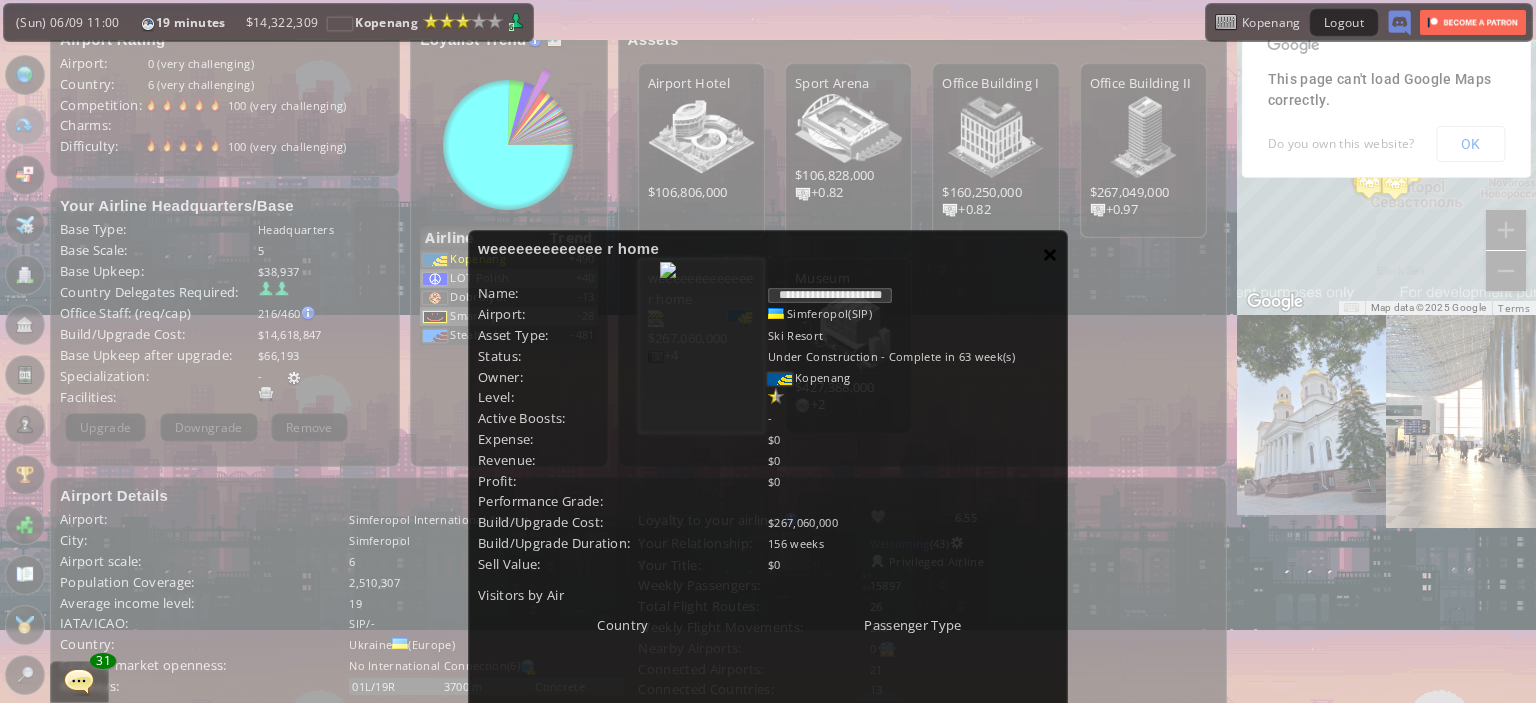 click on "×" at bounding box center (1050, 254) 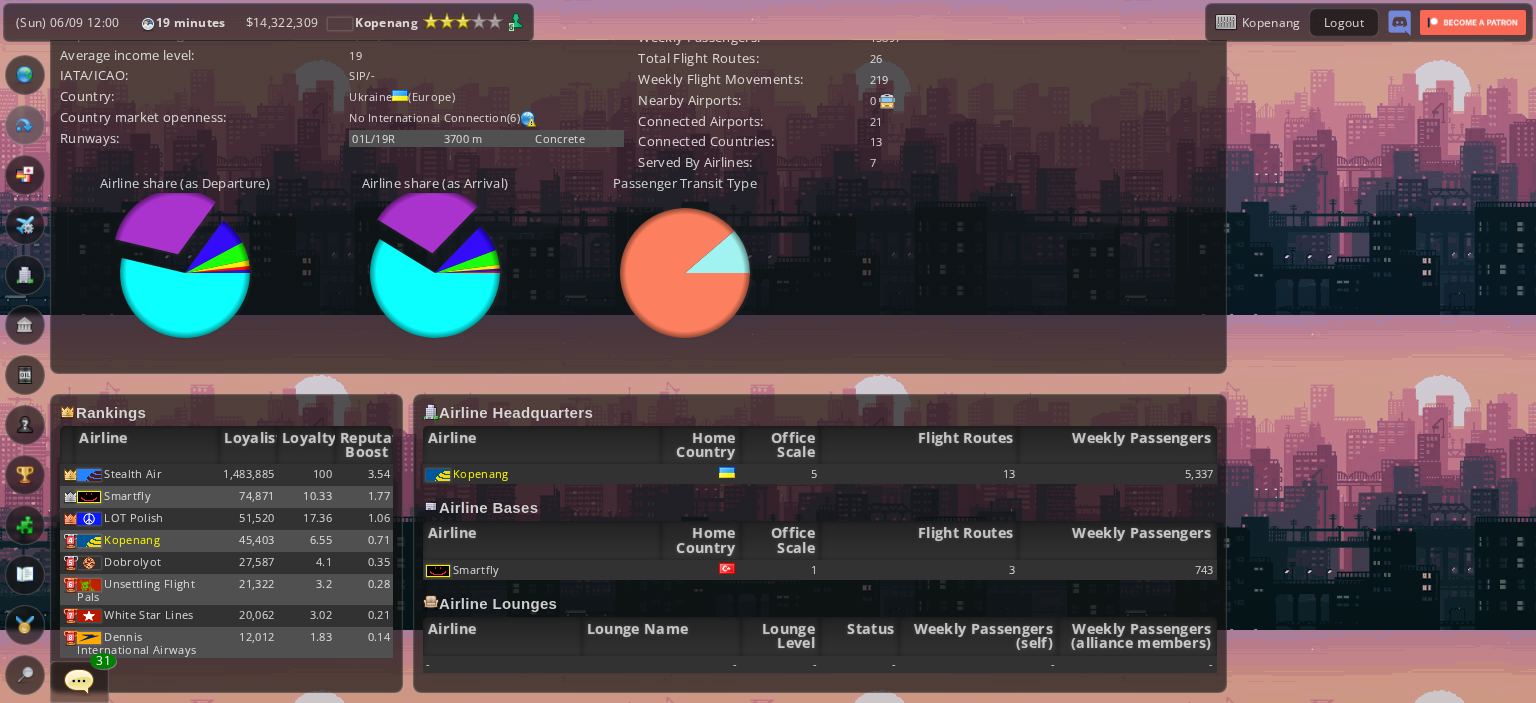 scroll, scrollTop: 0, scrollLeft: 0, axis: both 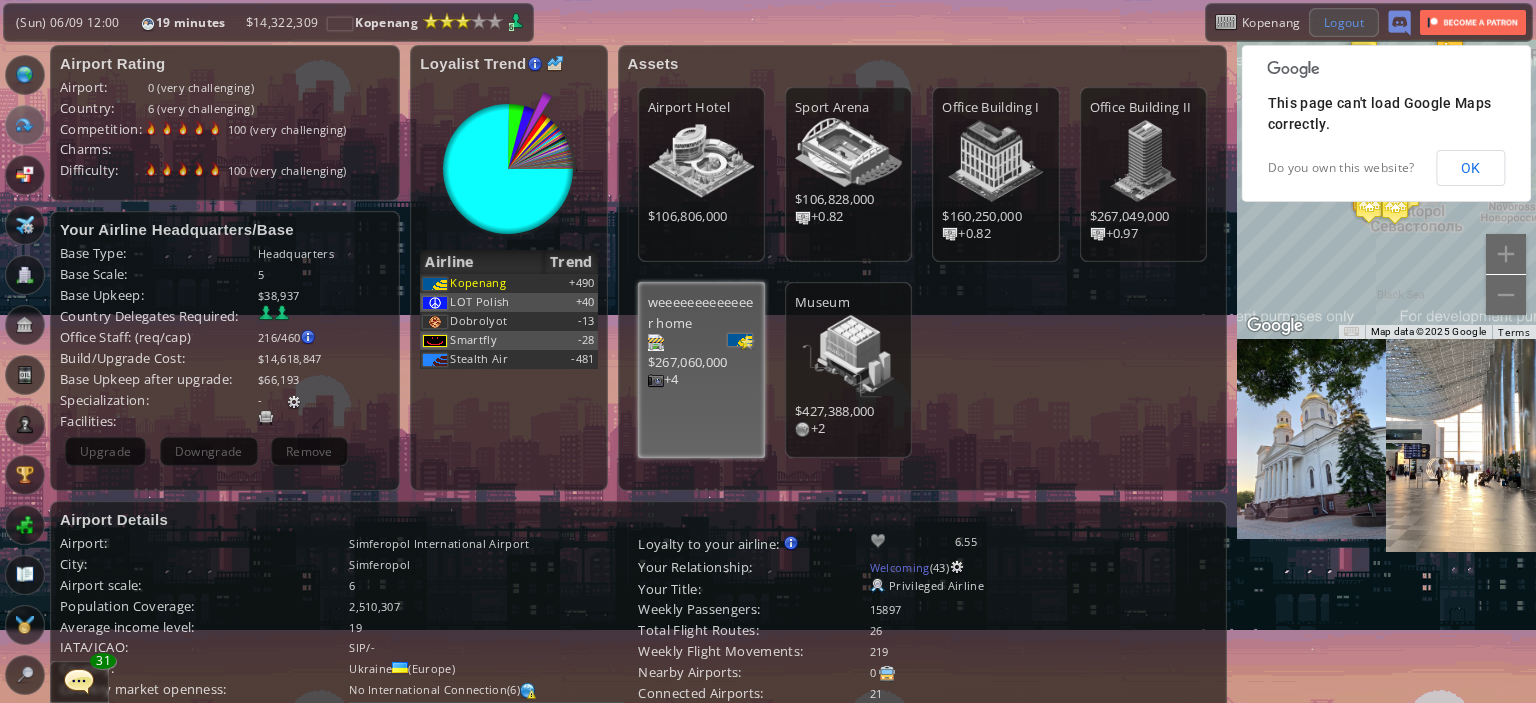click on "Logout" at bounding box center (1344, 22) 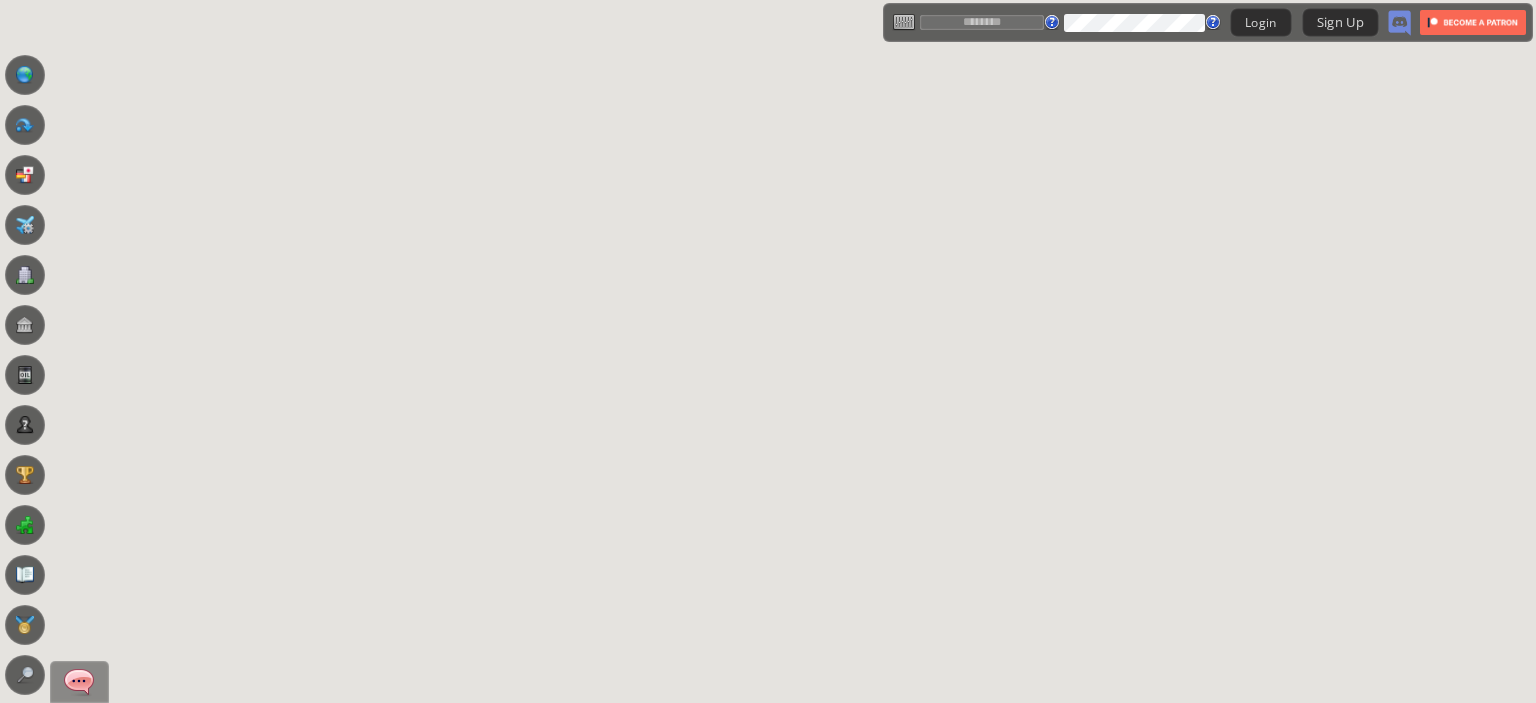 scroll, scrollTop: 0, scrollLeft: 0, axis: both 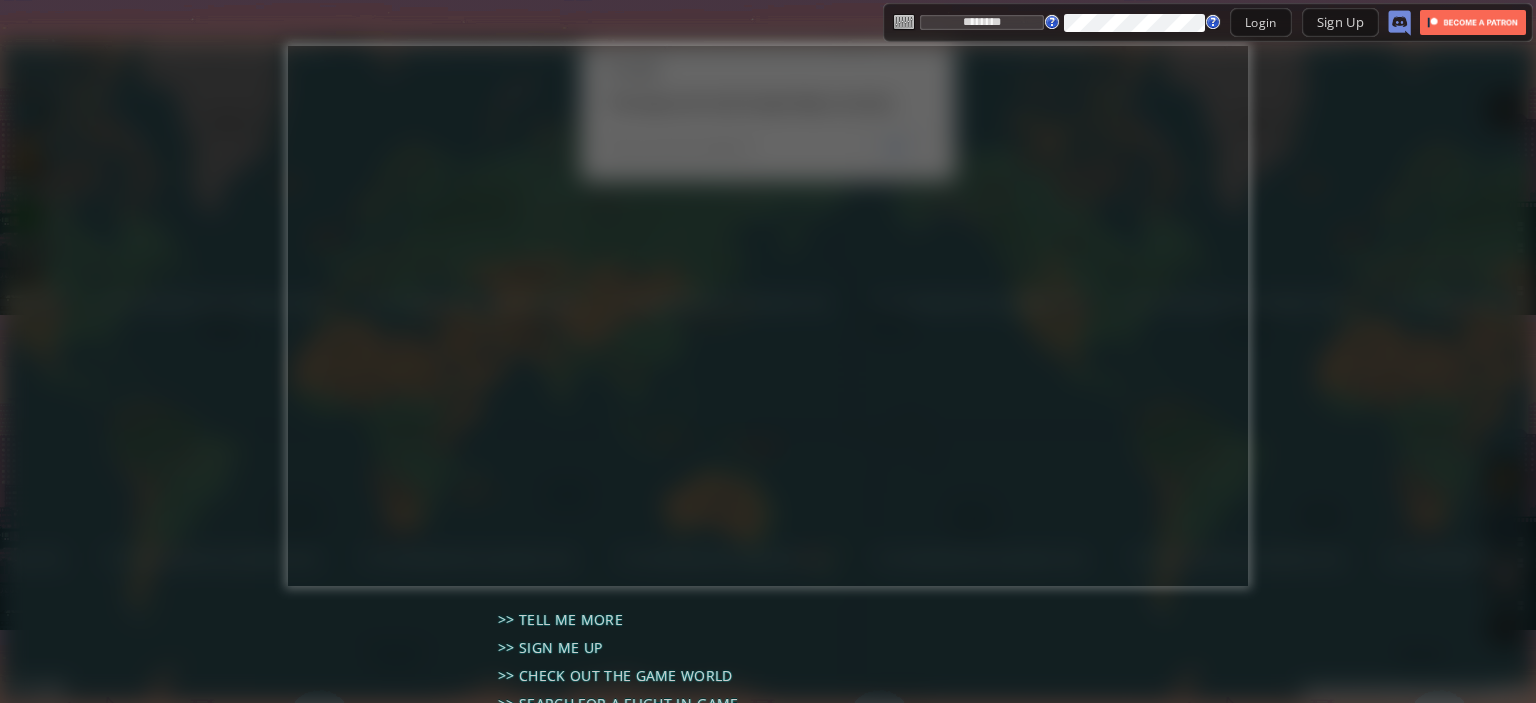 click on "********" at bounding box center (982, 22) 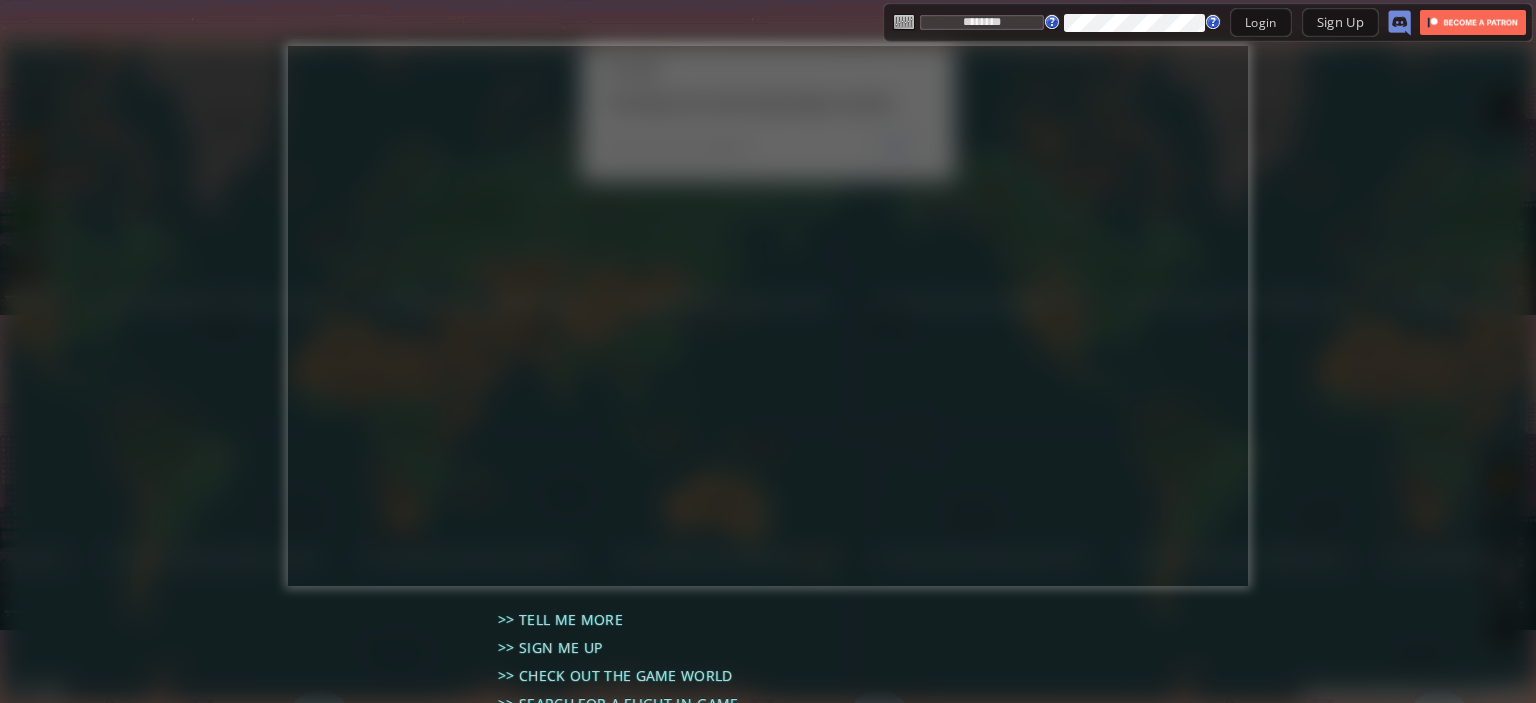 type on "*****" 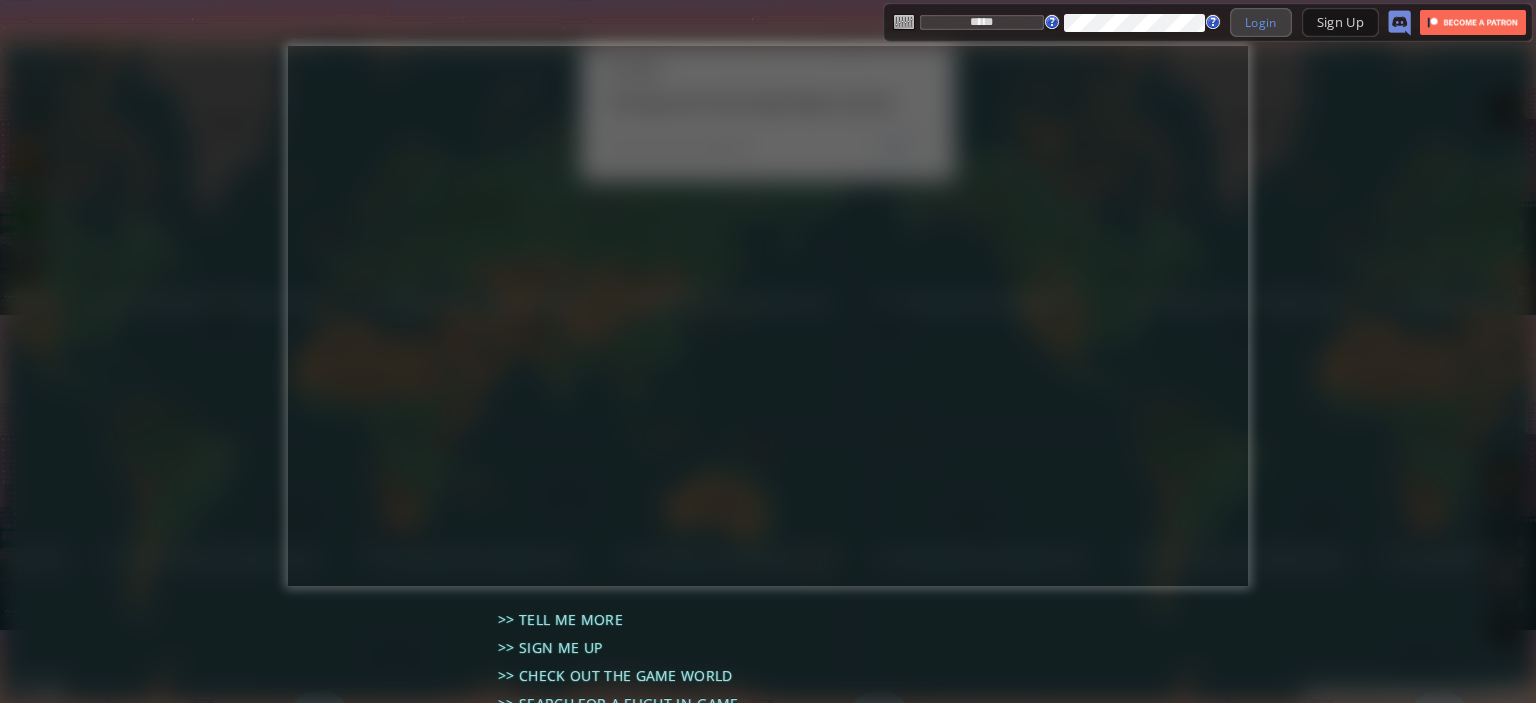 click on "Login" at bounding box center (1261, 22) 